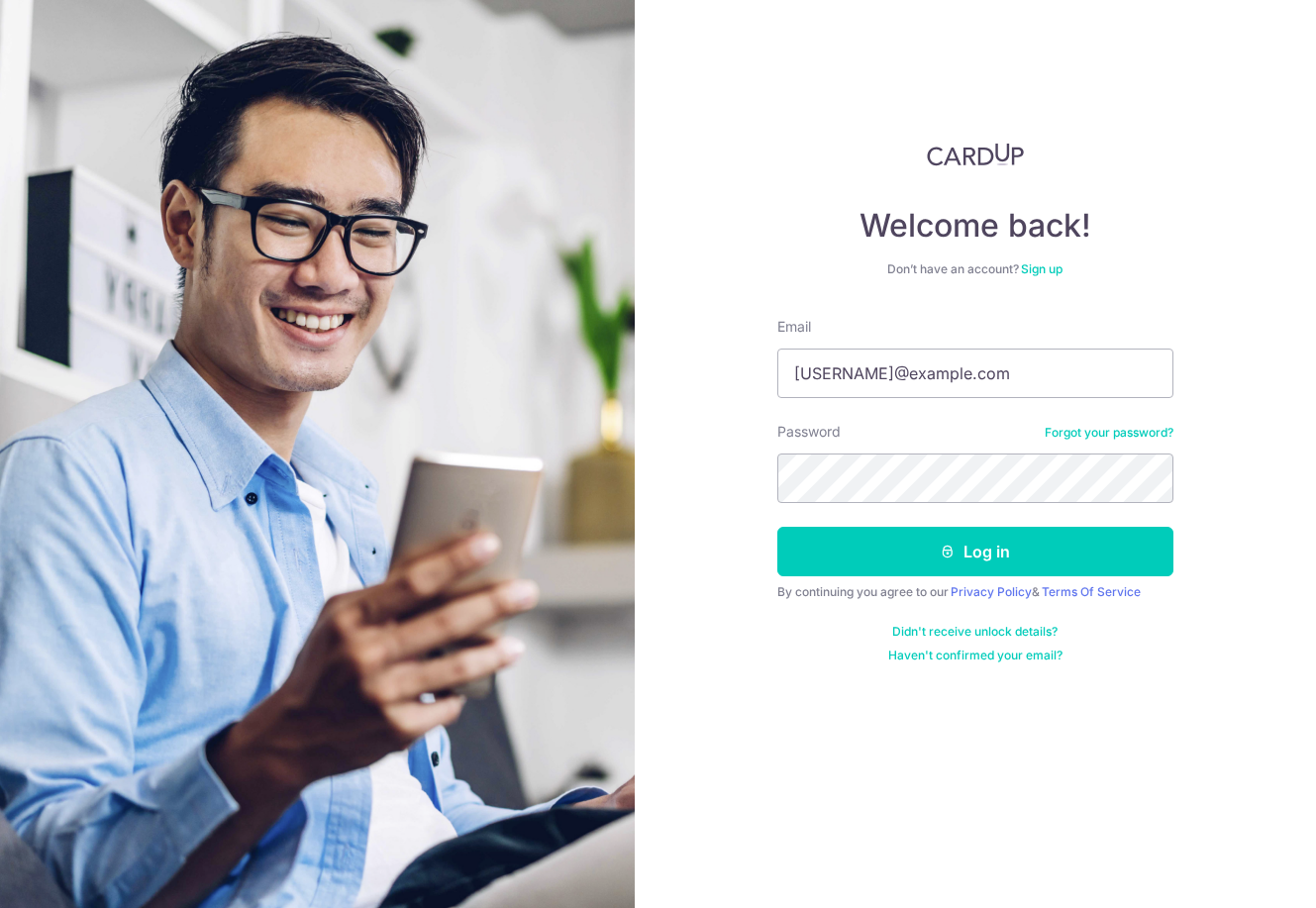 scroll, scrollTop: 0, scrollLeft: 0, axis: both 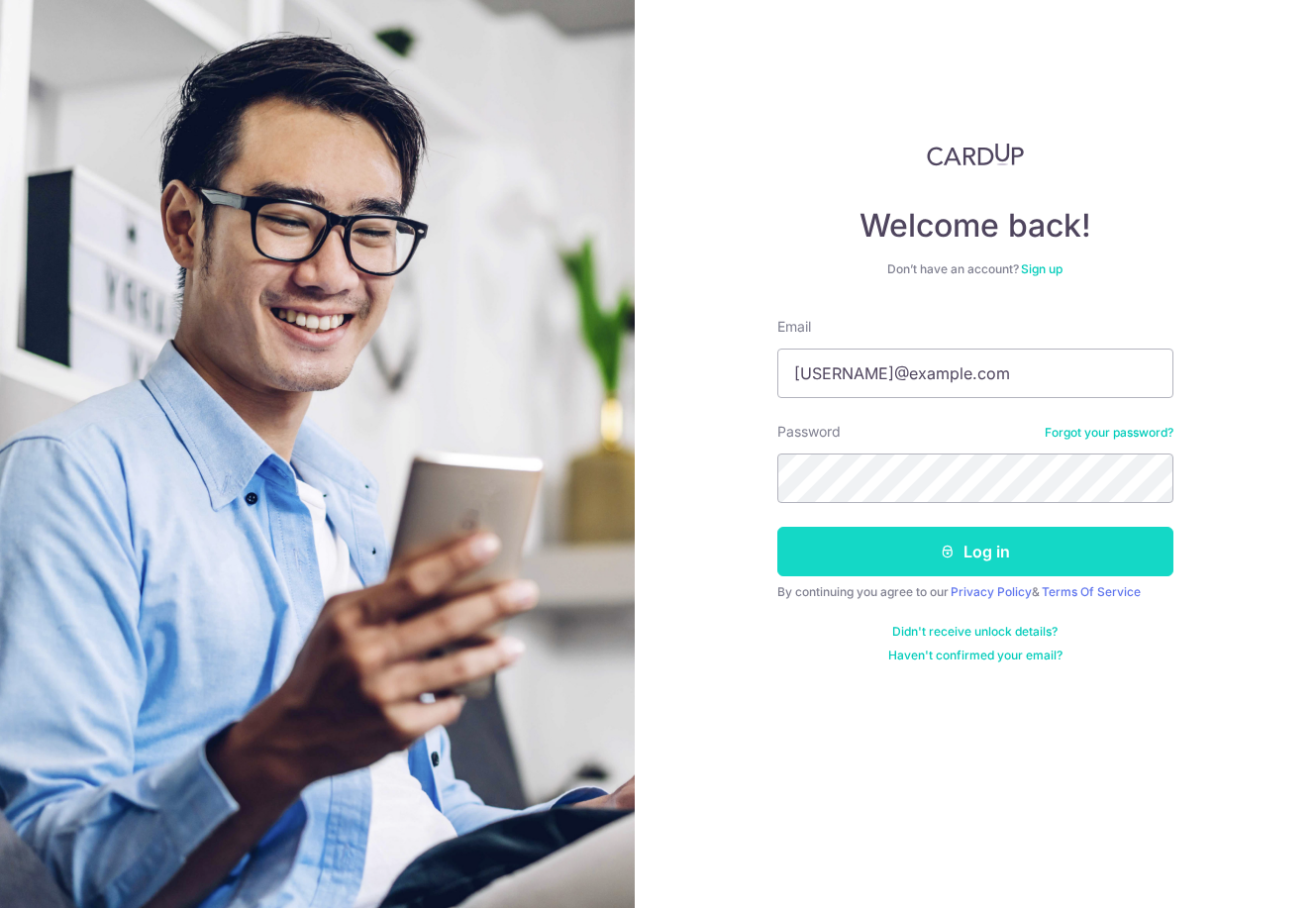 click on "Log in" at bounding box center (975, 552) 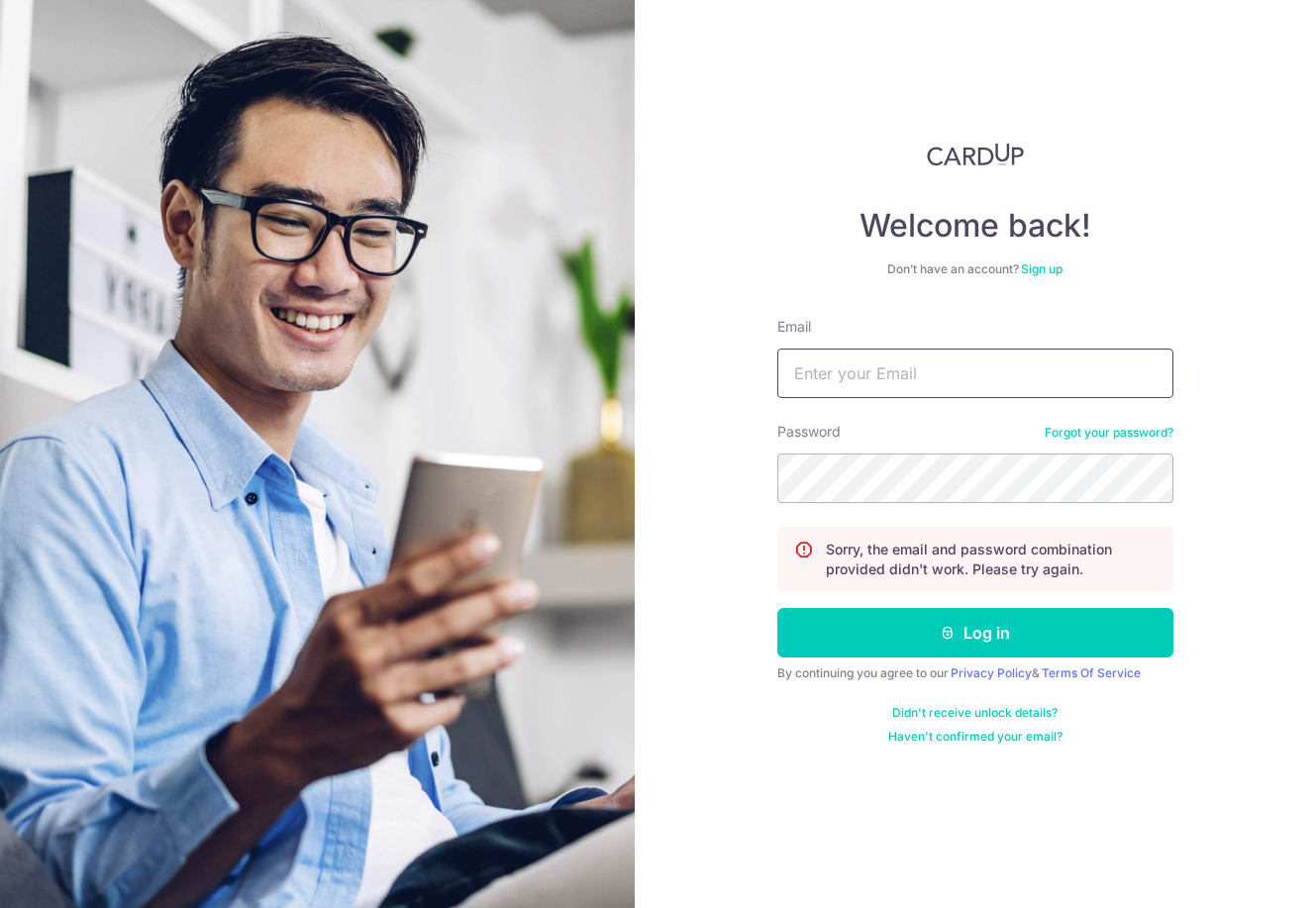 scroll, scrollTop: 0, scrollLeft: 0, axis: both 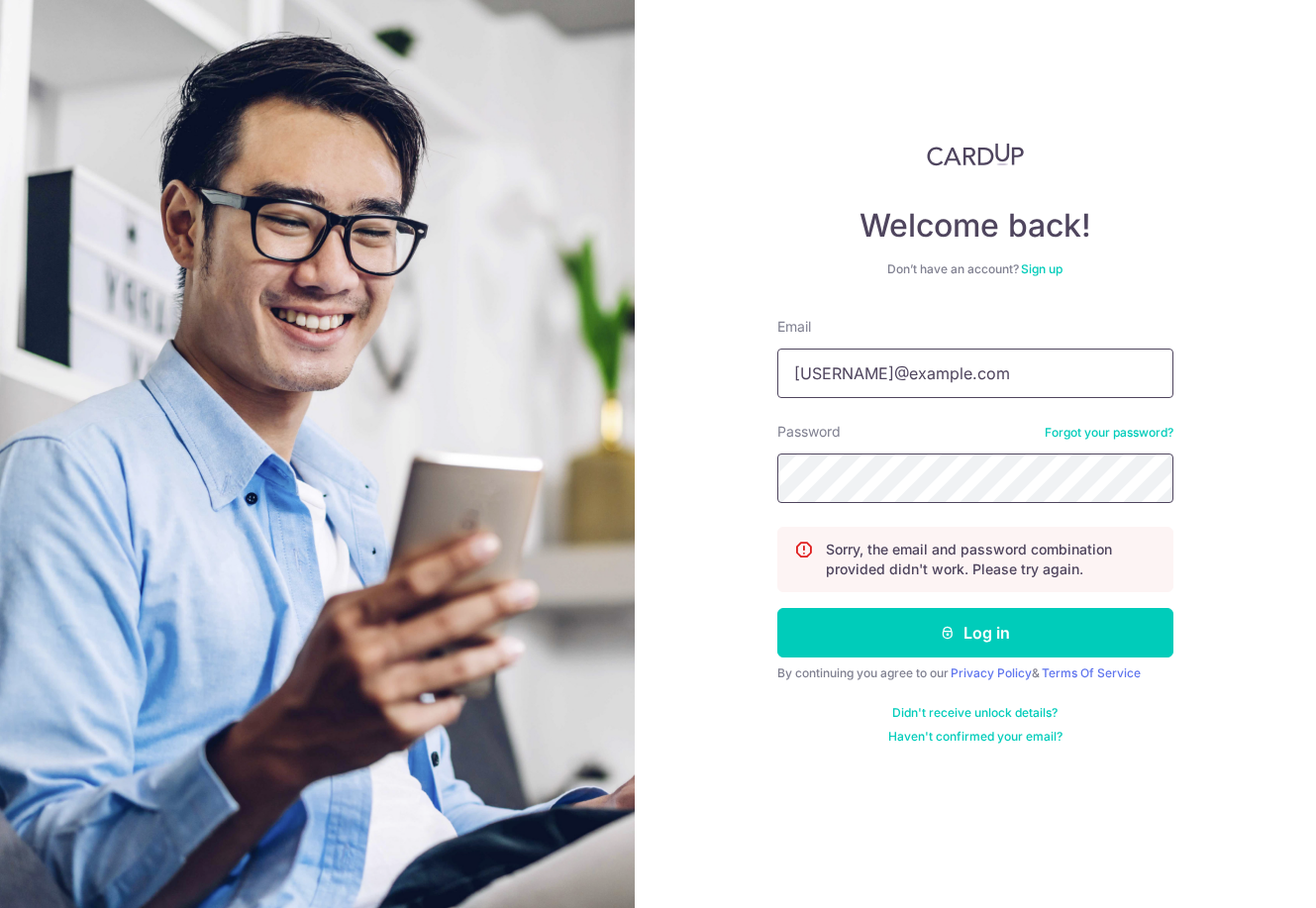 click on "Log in" at bounding box center (975, 633) 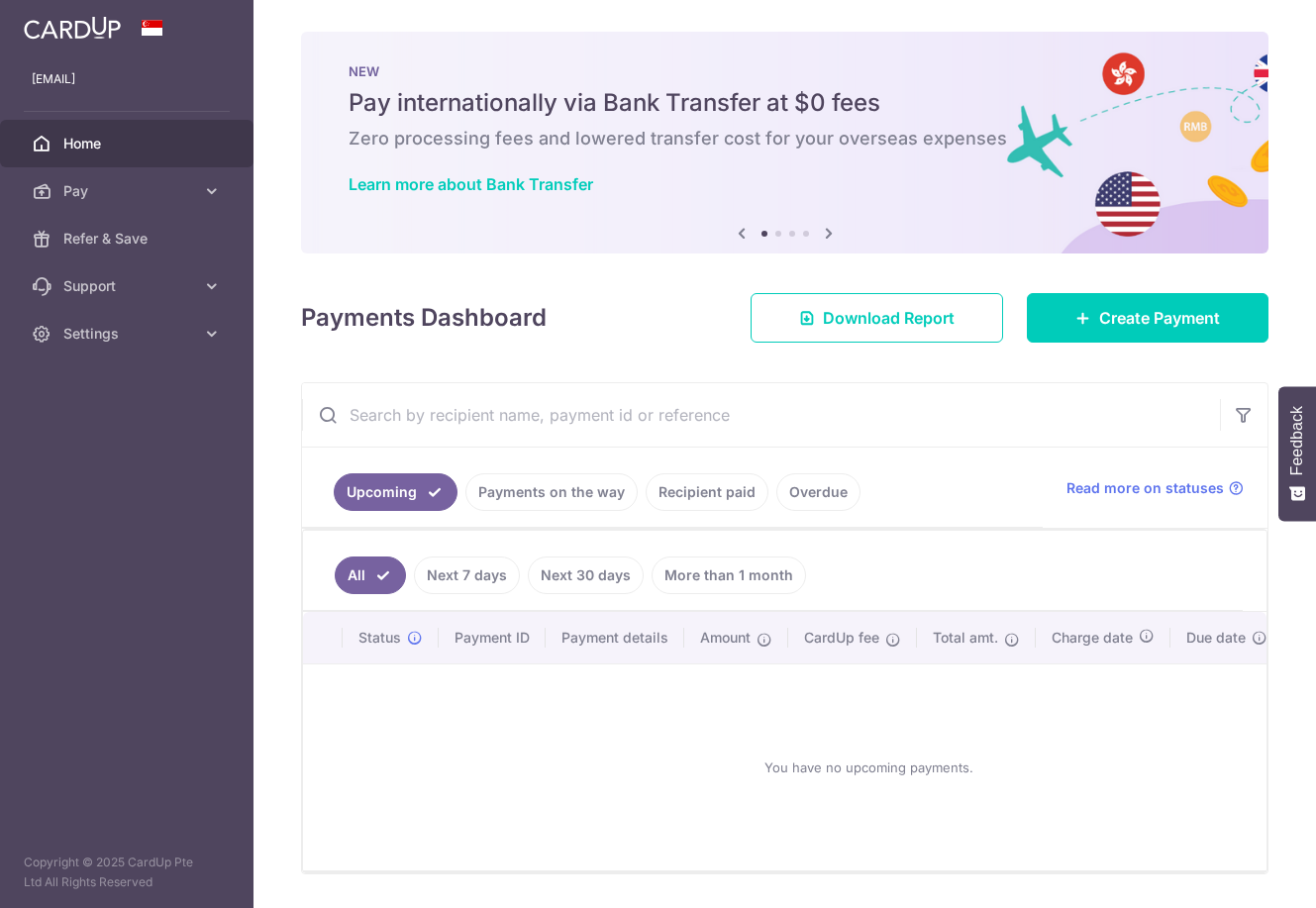 scroll, scrollTop: 0, scrollLeft: 0, axis: both 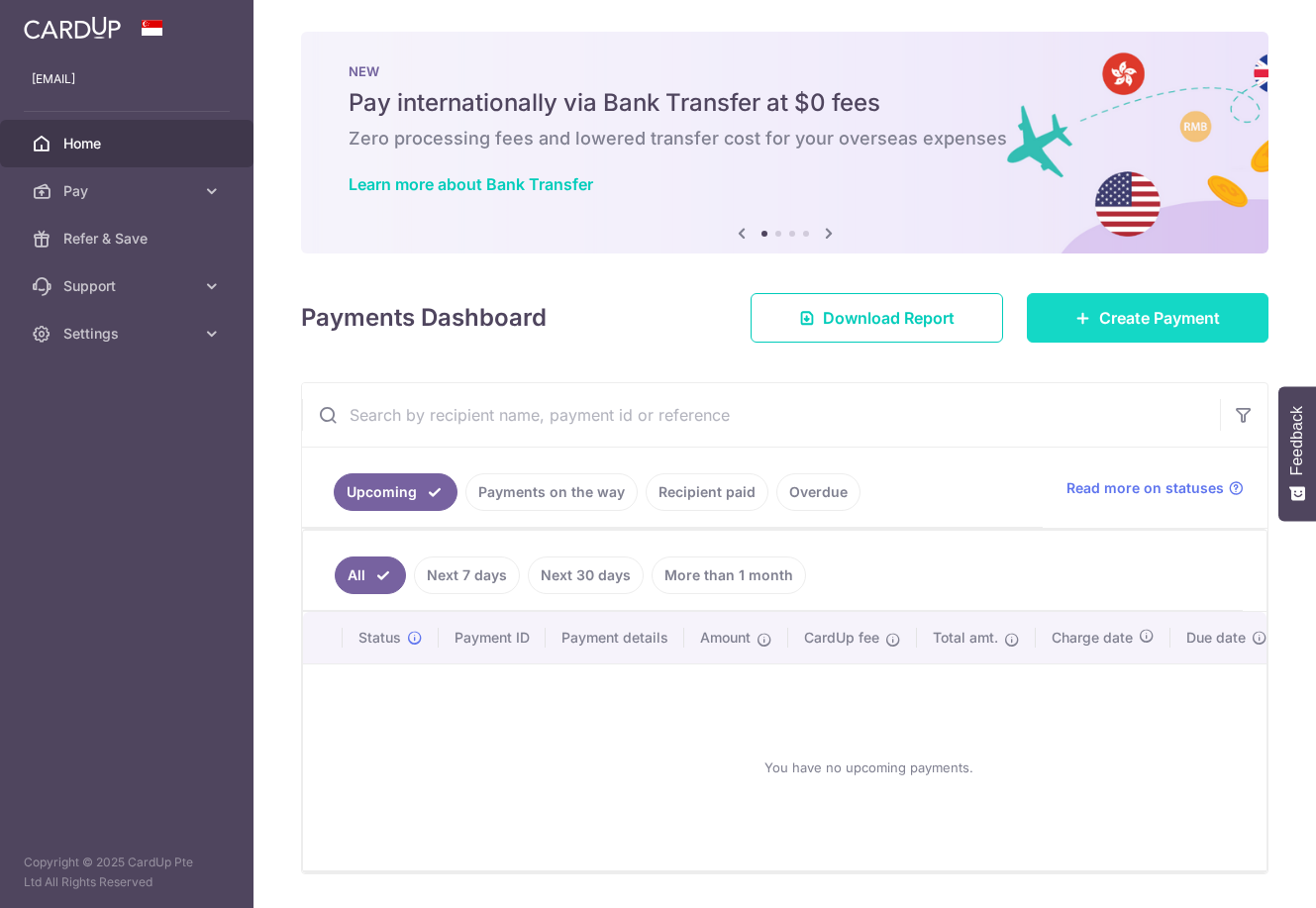 click on "Create Payment" at bounding box center (1160, 318) 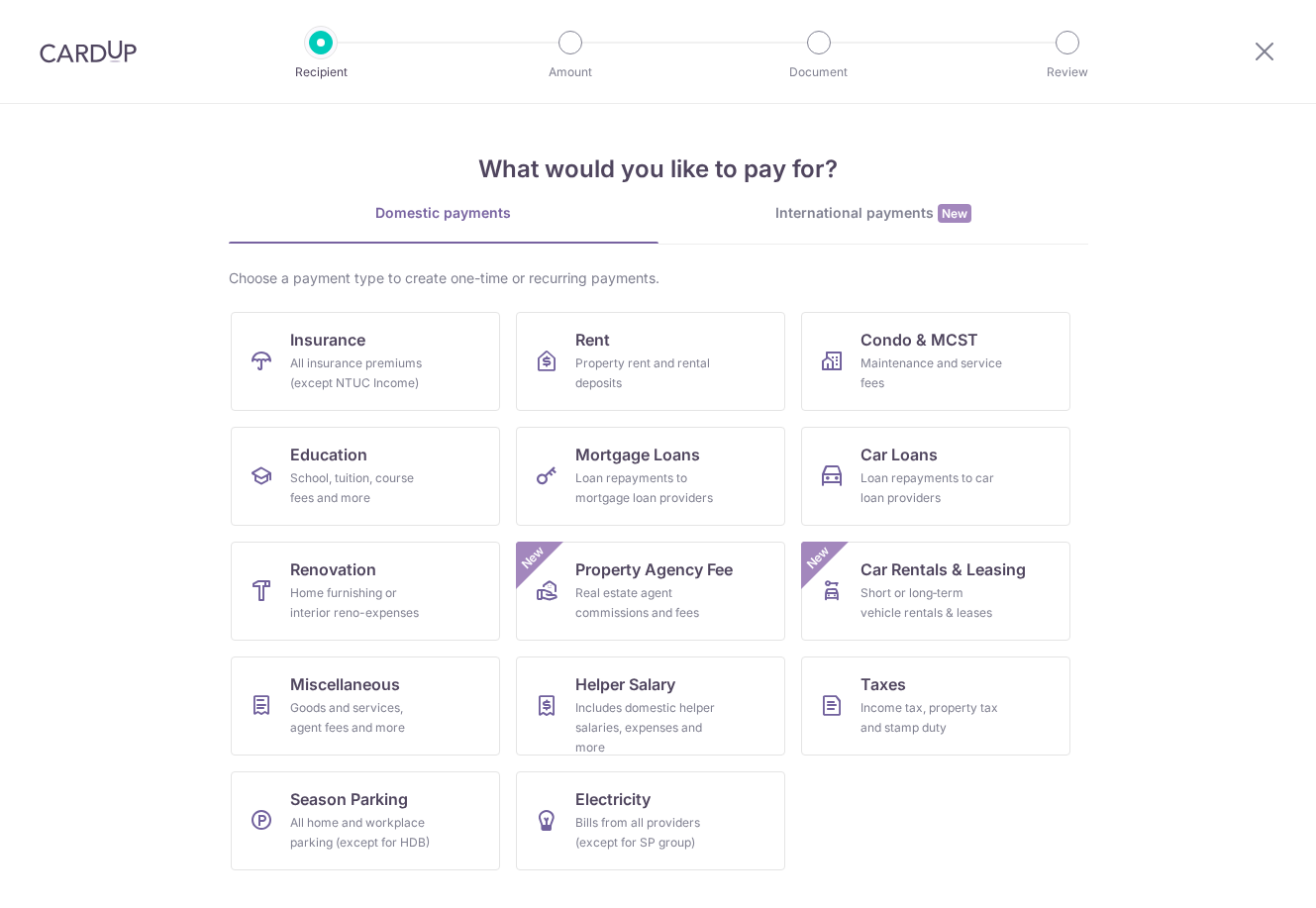 scroll, scrollTop: 0, scrollLeft: 0, axis: both 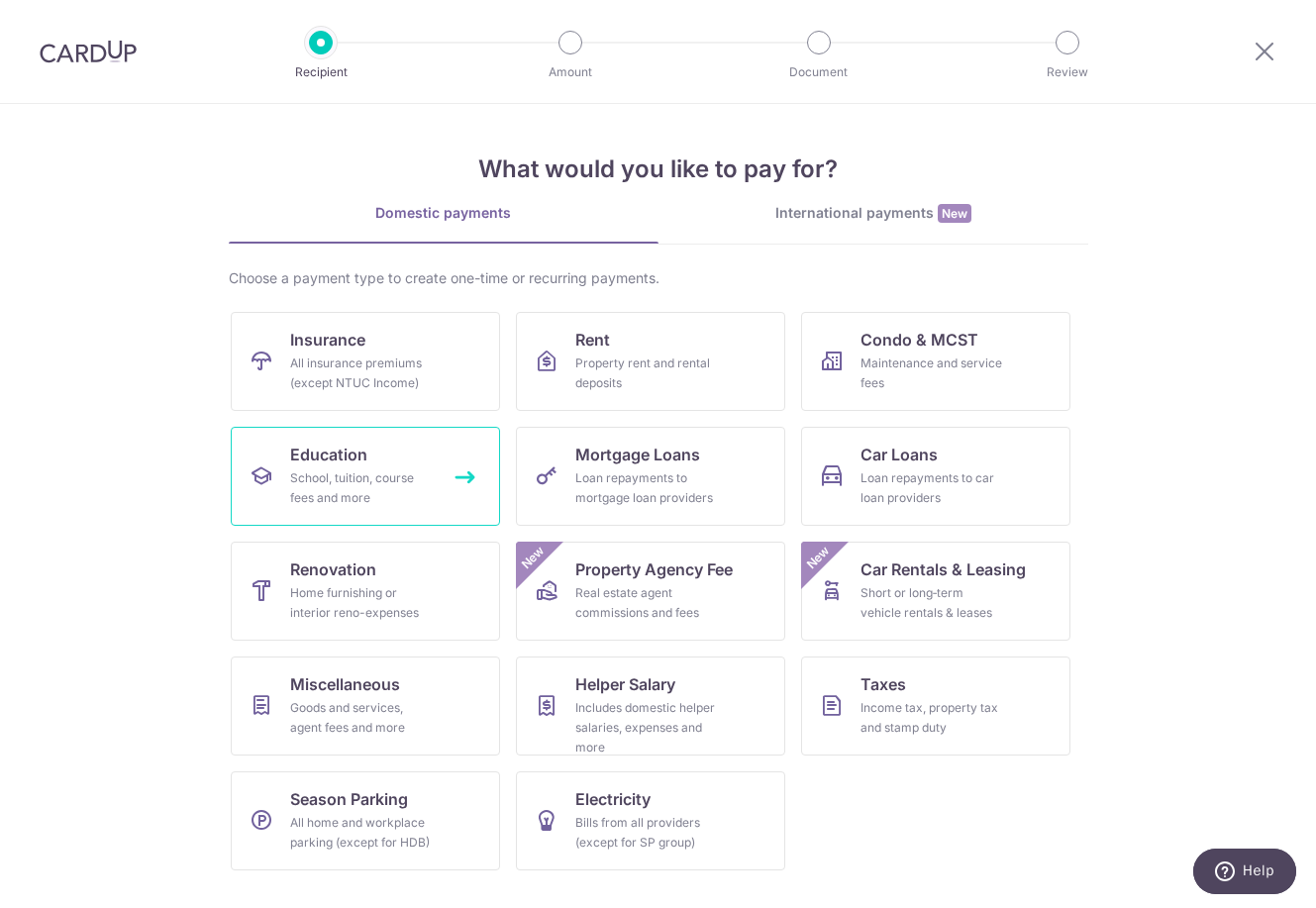 click on "School, tuition, course fees and more" at bounding box center [361, 488] 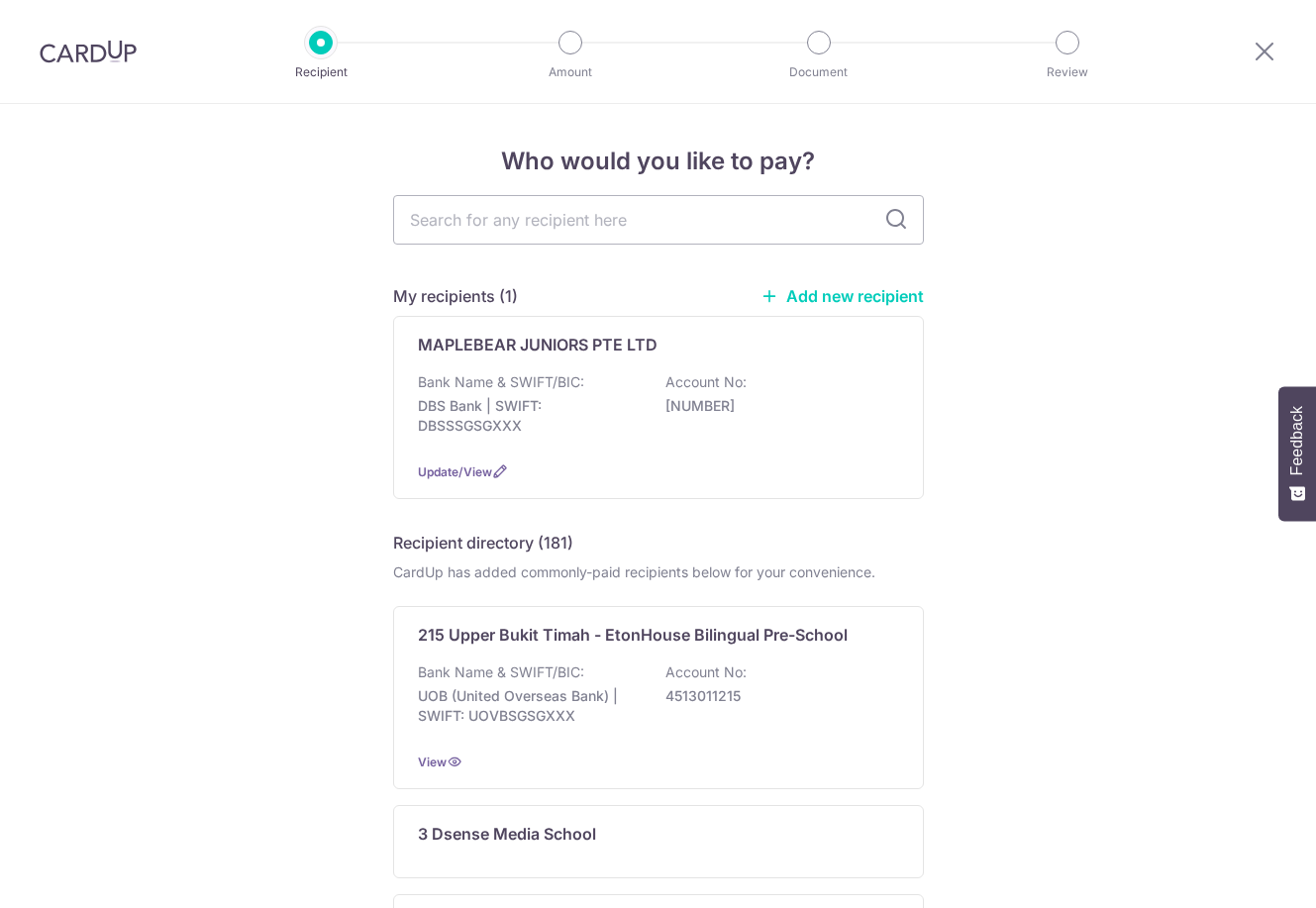 scroll, scrollTop: 0, scrollLeft: 0, axis: both 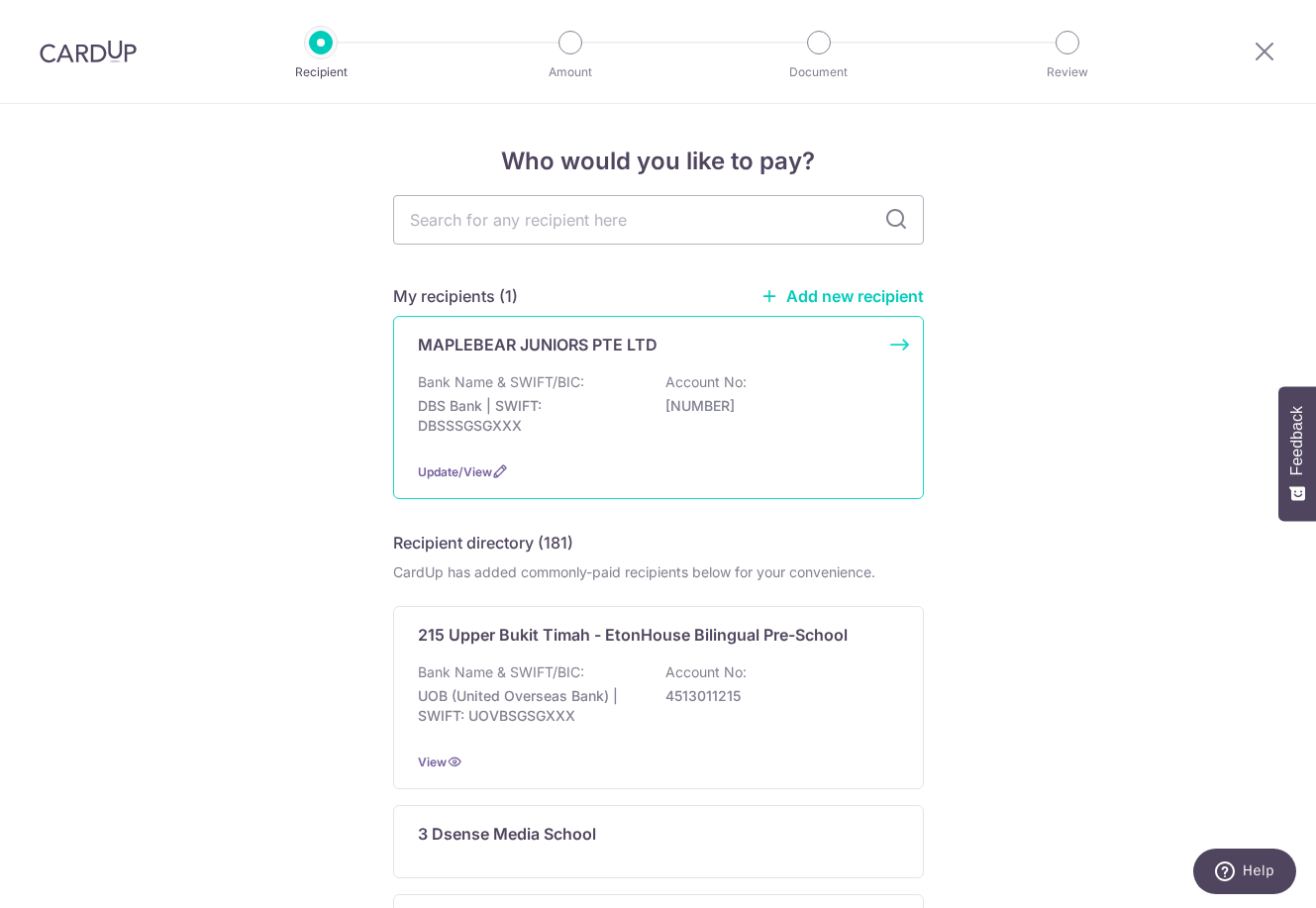 click on "Account No:" at bounding box center (706, 382) 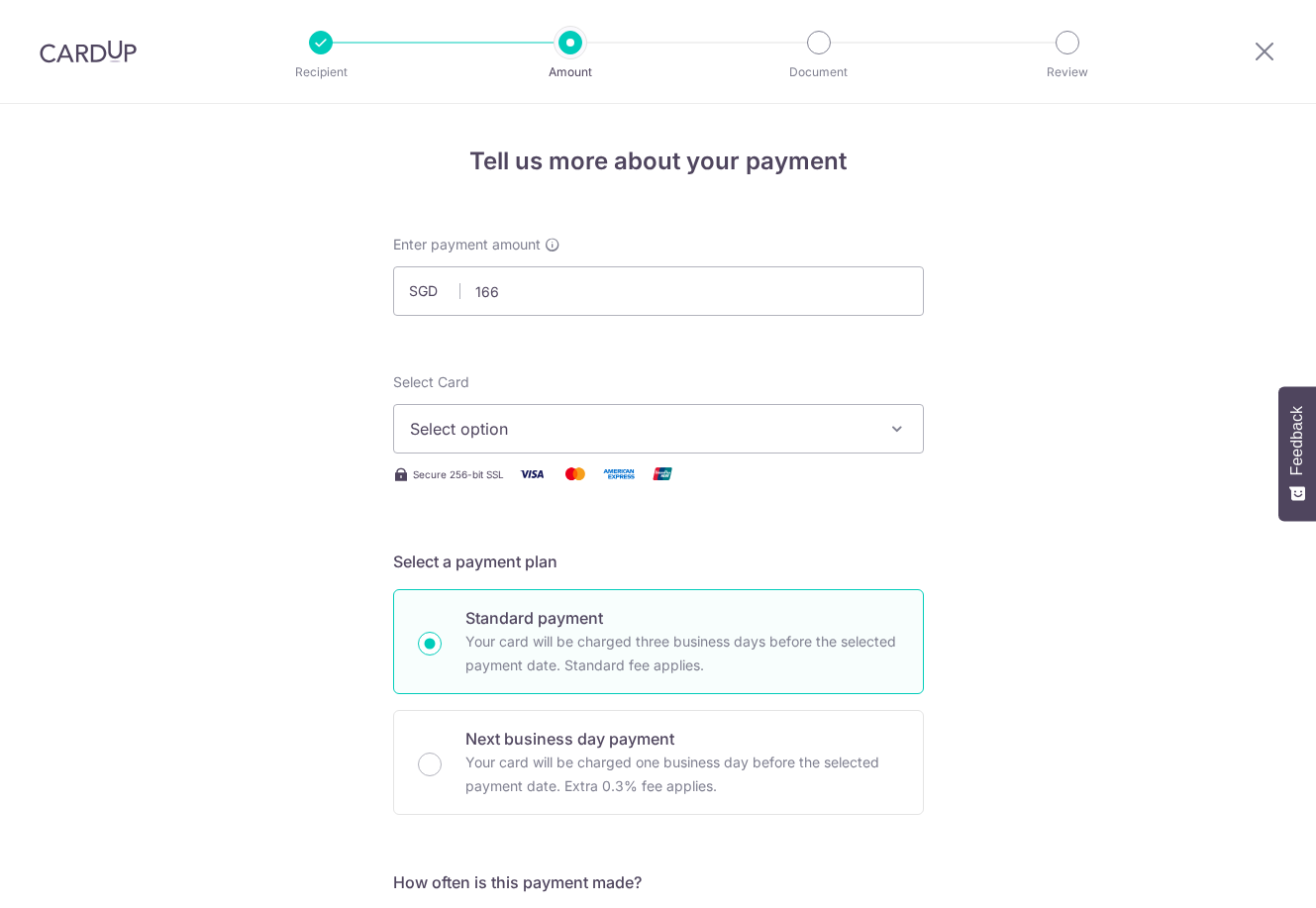 scroll, scrollTop: 0, scrollLeft: 0, axis: both 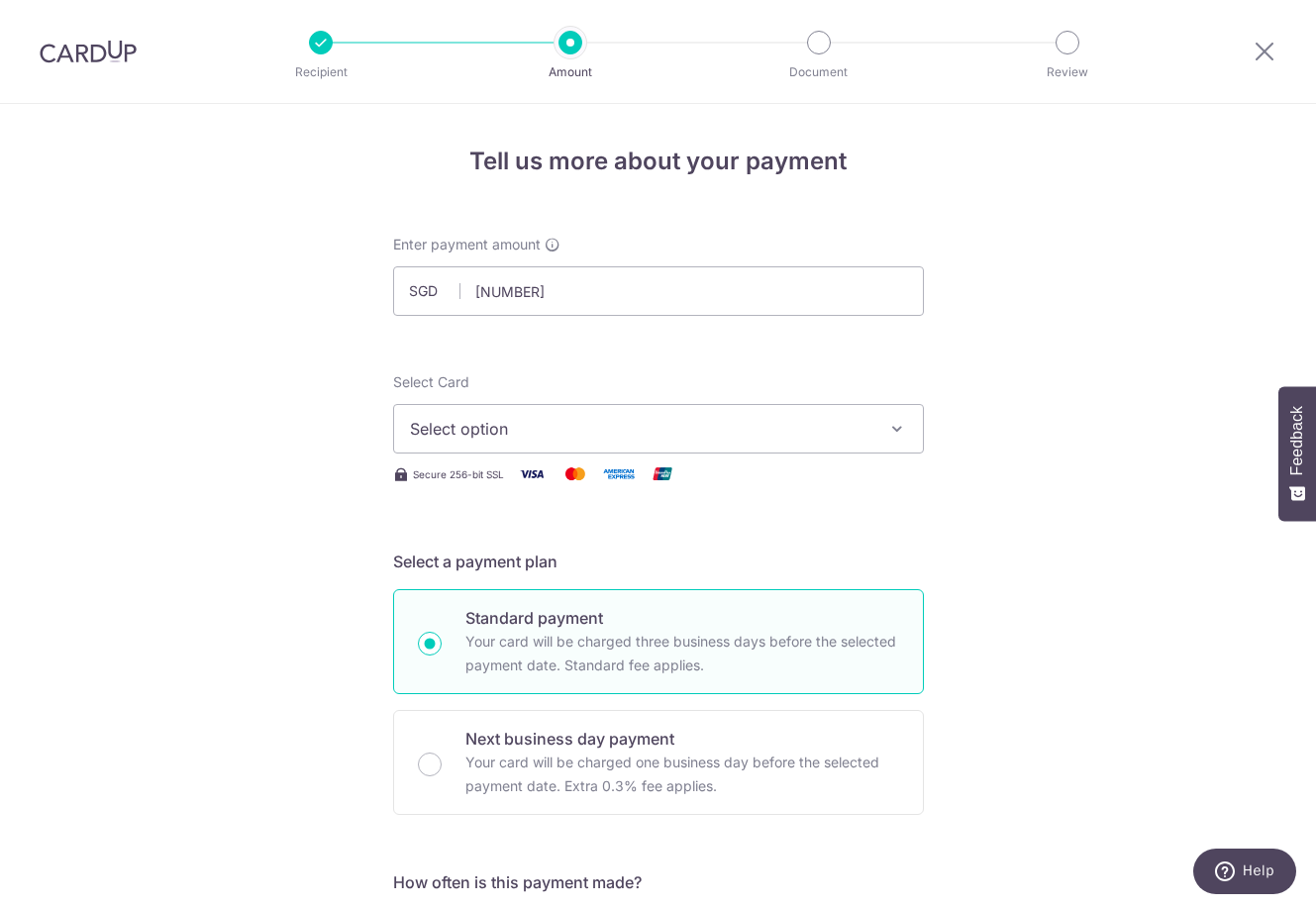 type on "[NUMBER]" 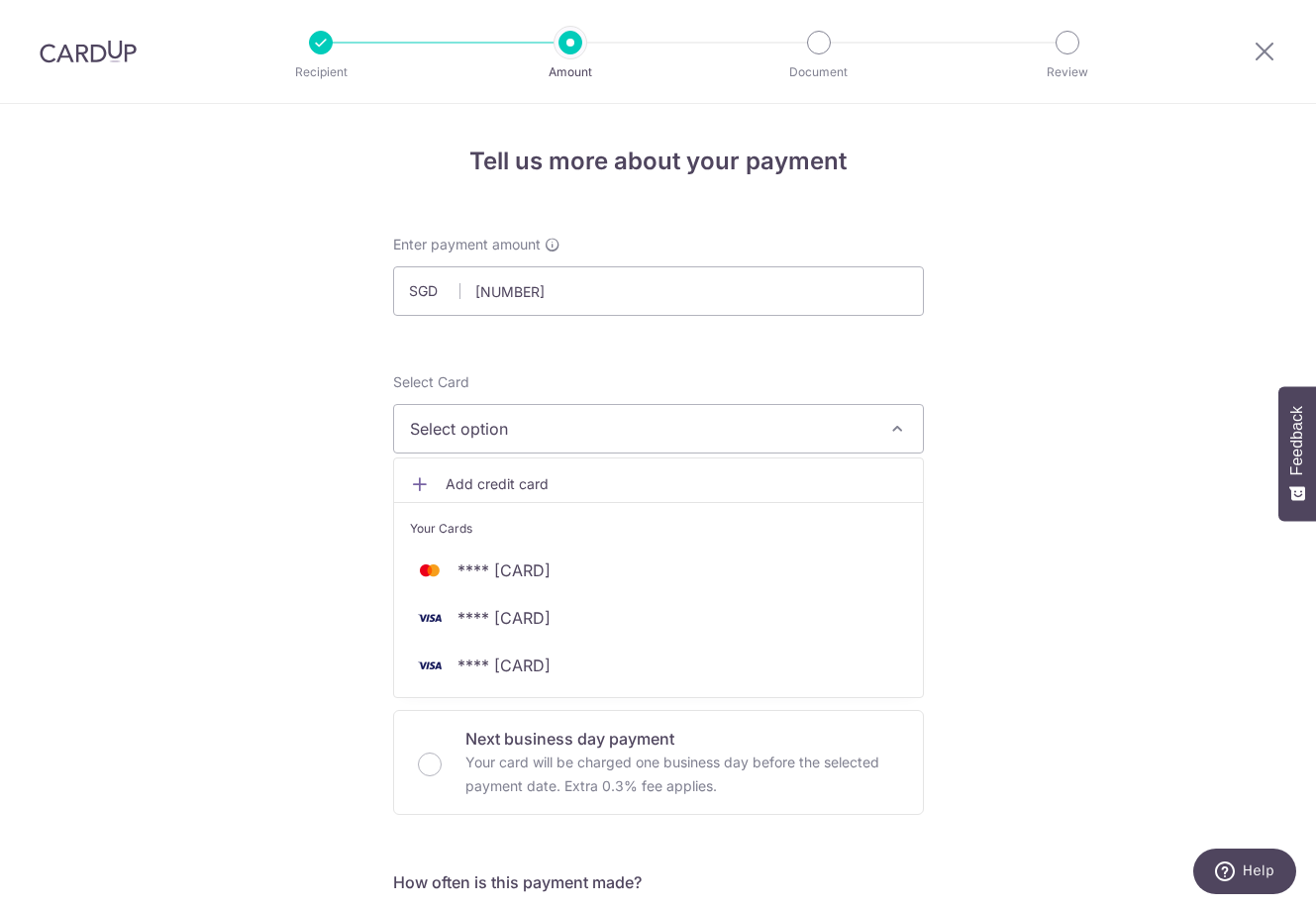 click at bounding box center [420, 484] 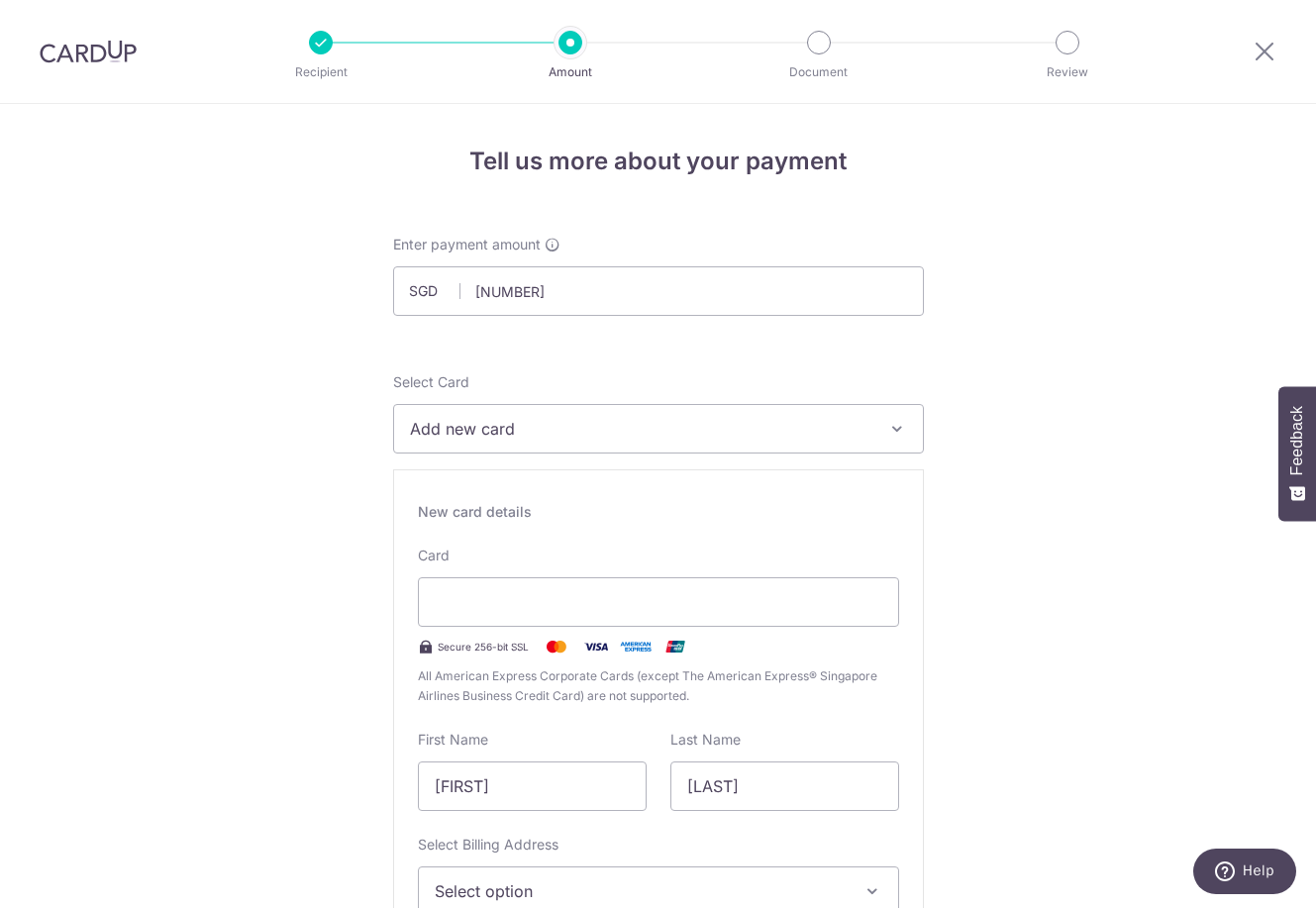 click on "Tell us more about your payment
Add new card
Add credit card
Your Cards
**** [CARD]
**** [CARD]
**** [CARD]
Secure 256-bit SSL
Text
New card details
Card" at bounding box center [658, 1271] 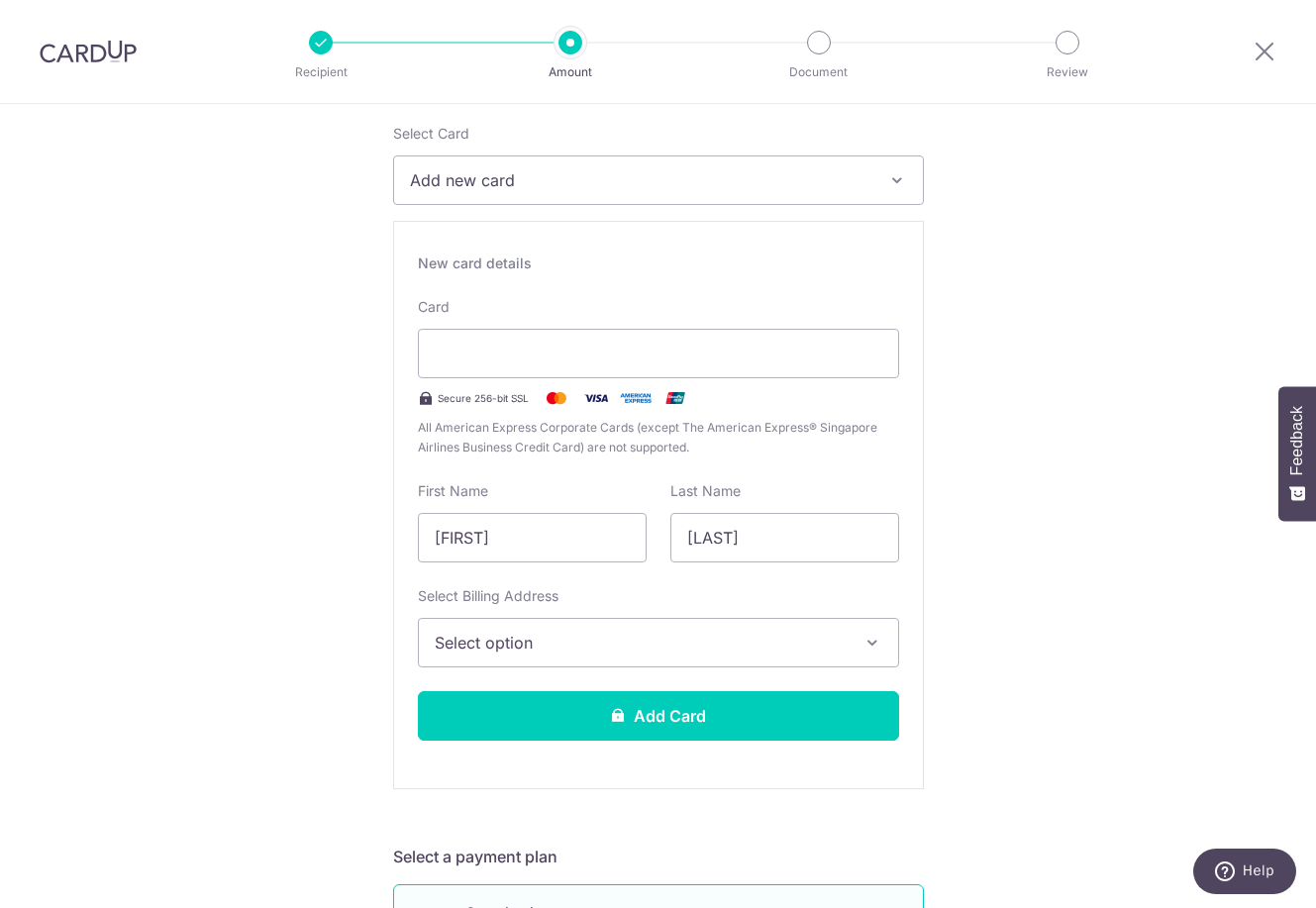 scroll, scrollTop: 396, scrollLeft: 0, axis: vertical 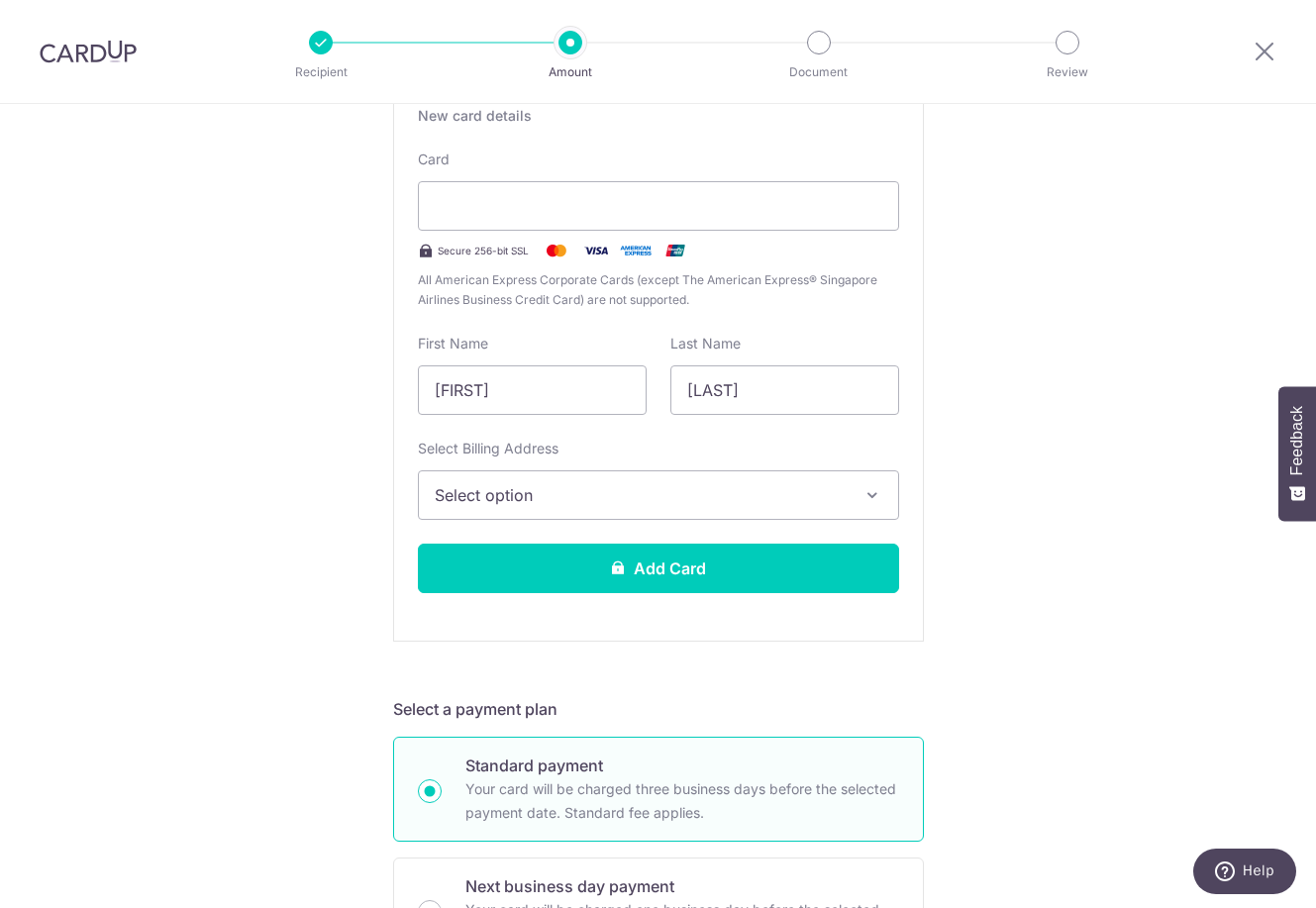 click on "Select option" at bounding box center [641, 495] 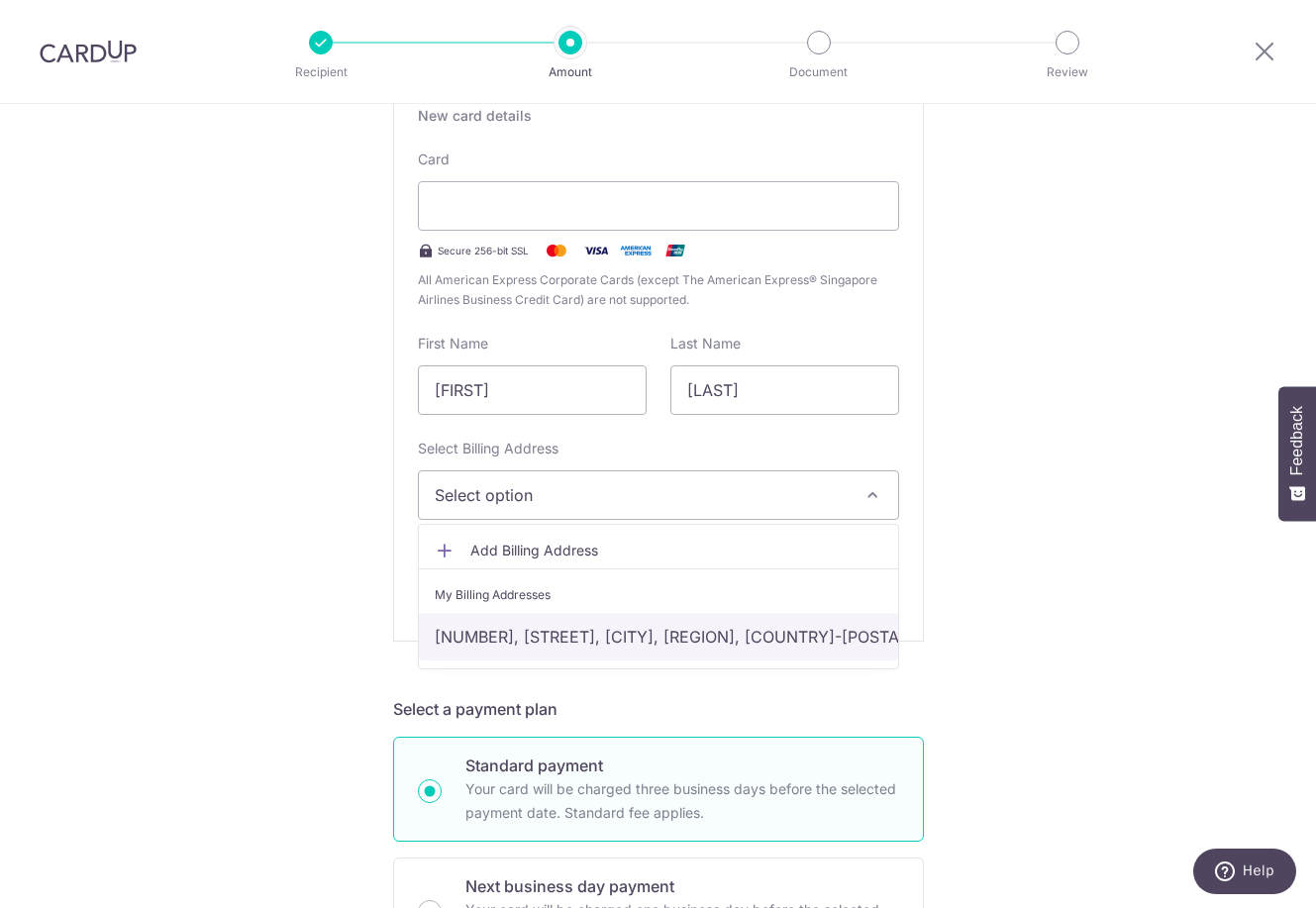 click on "[NUMBER], [STREET], [CITY], [REGION], [COUNTRY]-[POSTAL_CODE]" at bounding box center (658, 637) 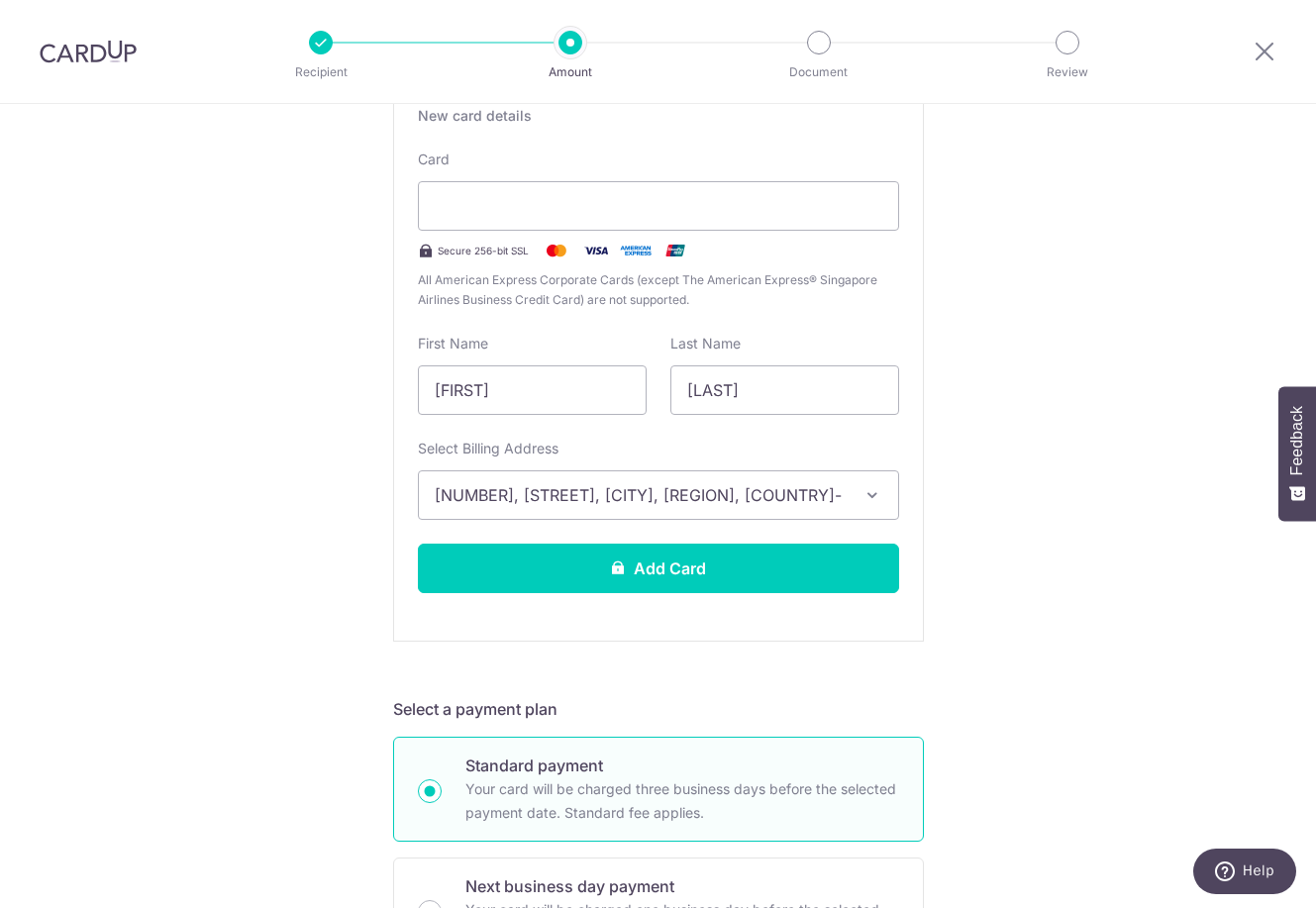 click on "Tell us more about your payment
Enter payment amount
SGD
1,663.70
1663.70
Select Card
Add new card
Add credit card
Your Cards
**** 9368
**** 6504
**** 9731
Secure 256-bit SSL
Text
New card details
Card" at bounding box center [658, 875] 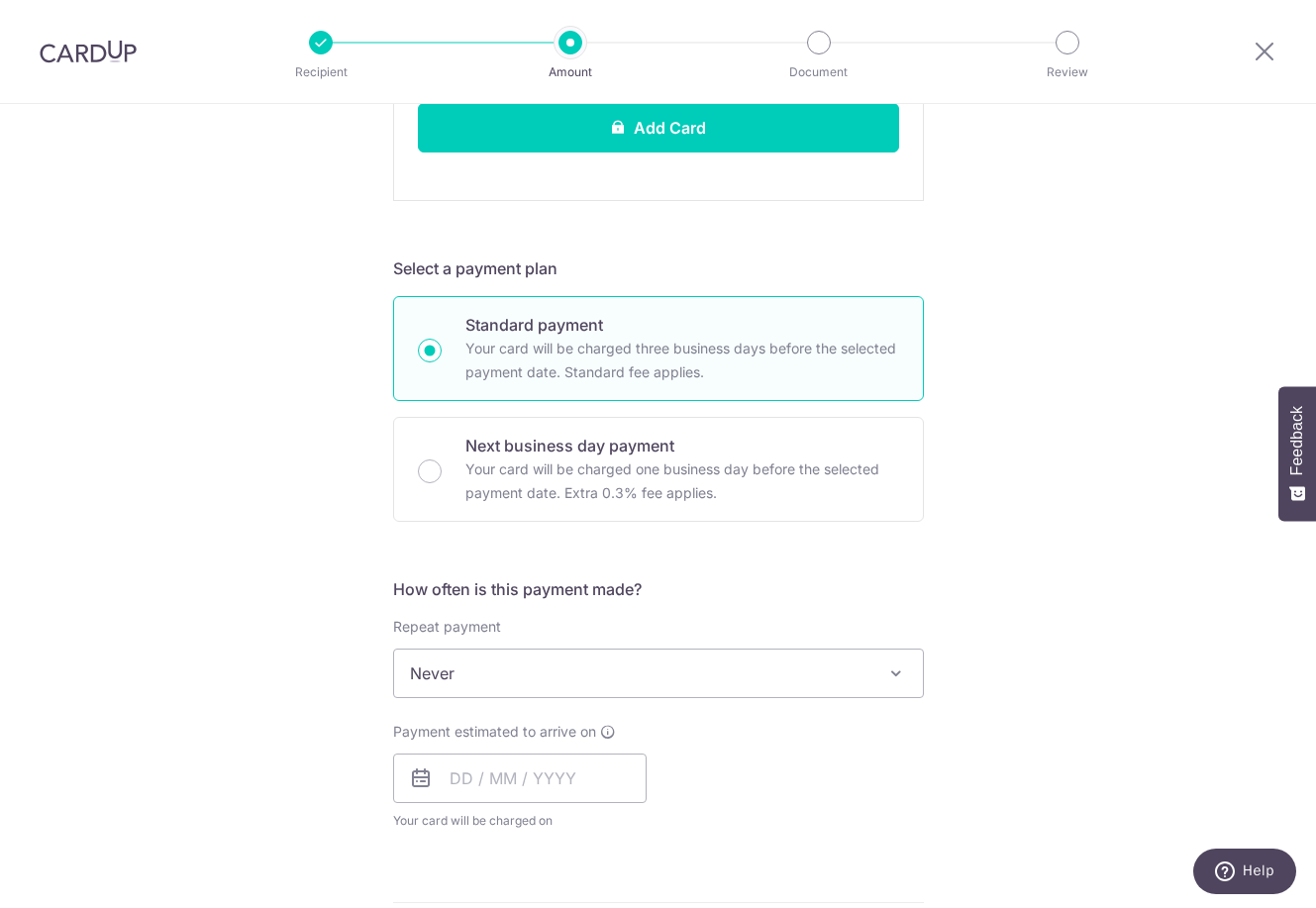 scroll, scrollTop: 990, scrollLeft: 0, axis: vertical 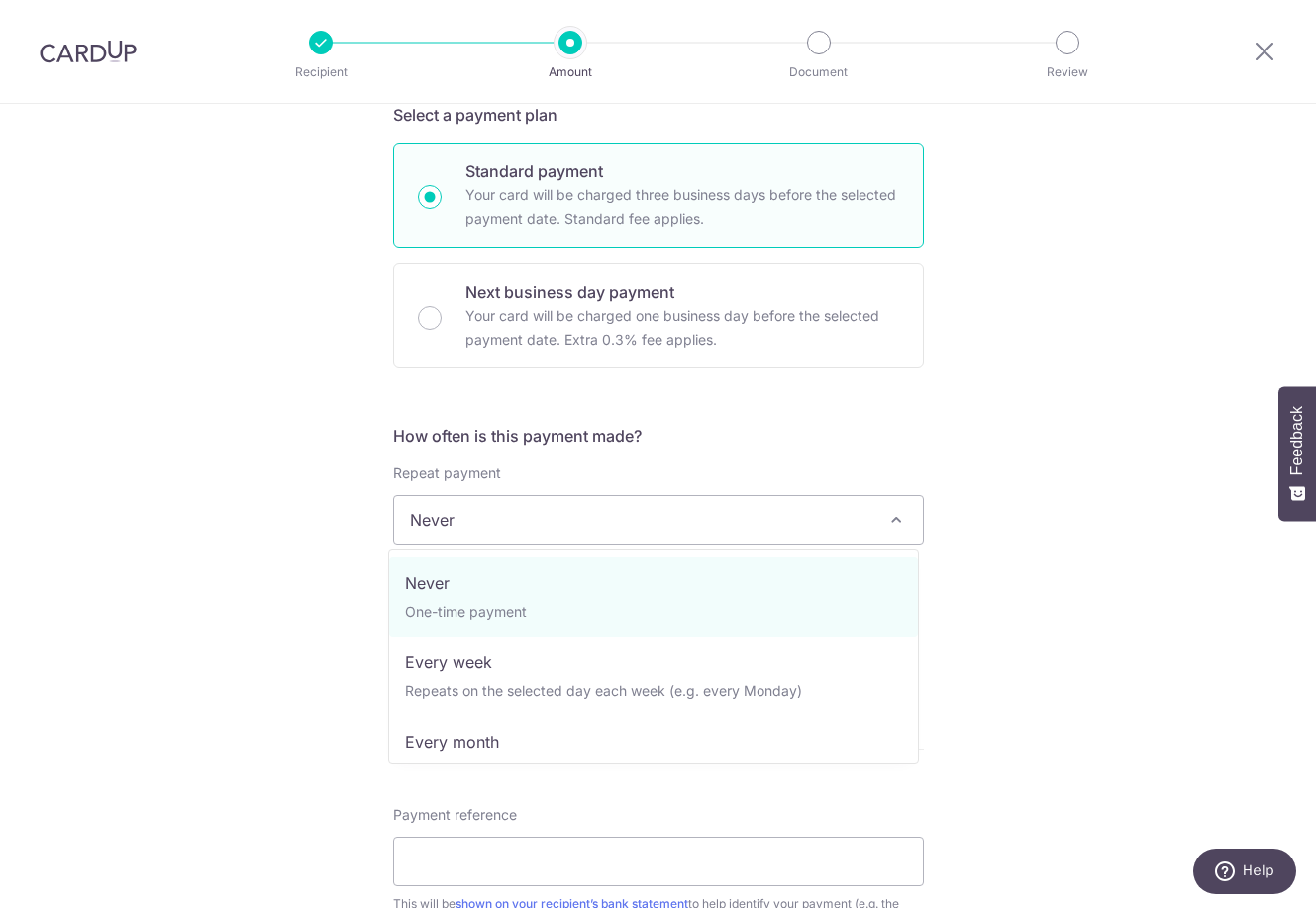 click on "Never" at bounding box center [658, 520] 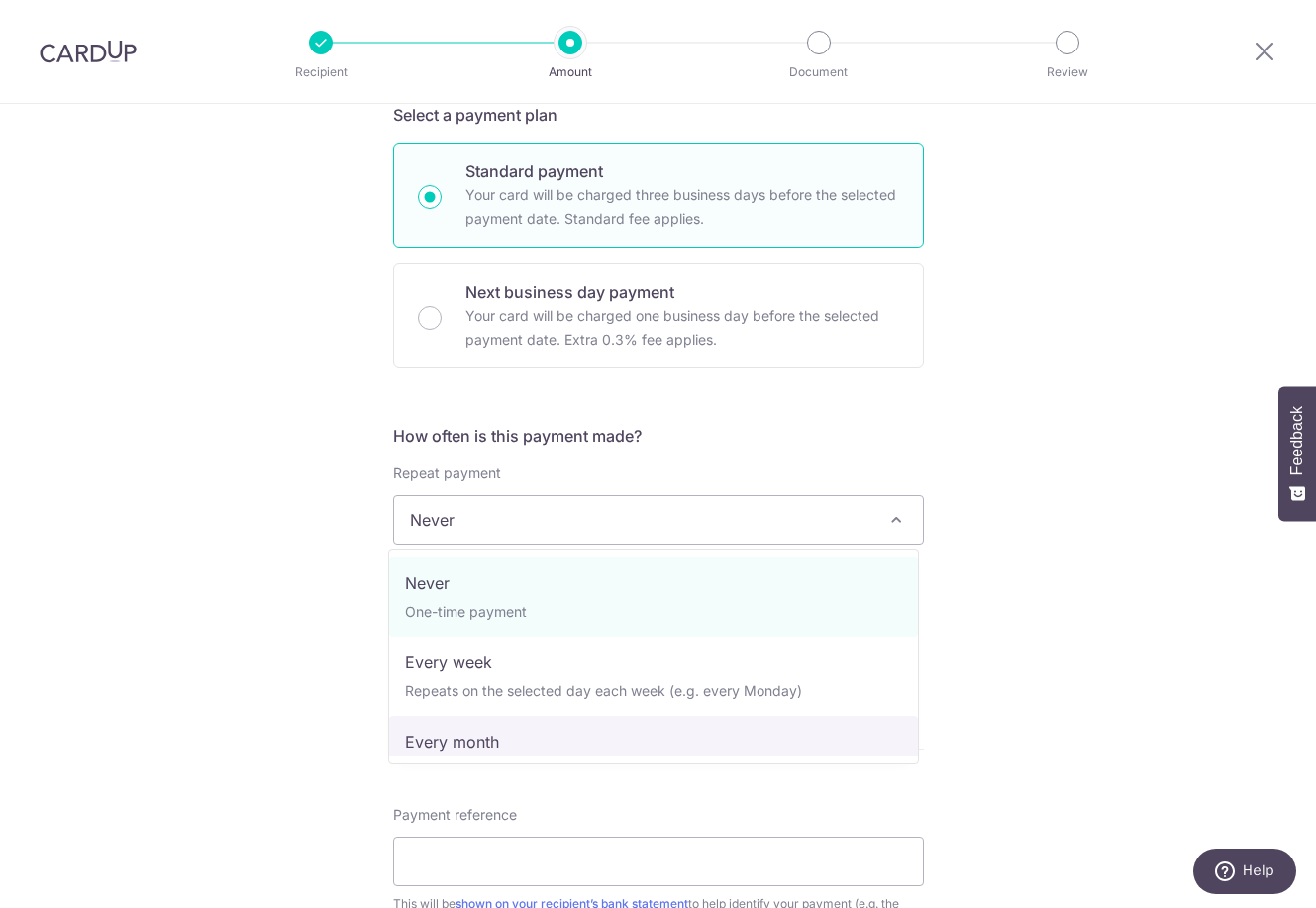 select on "3" 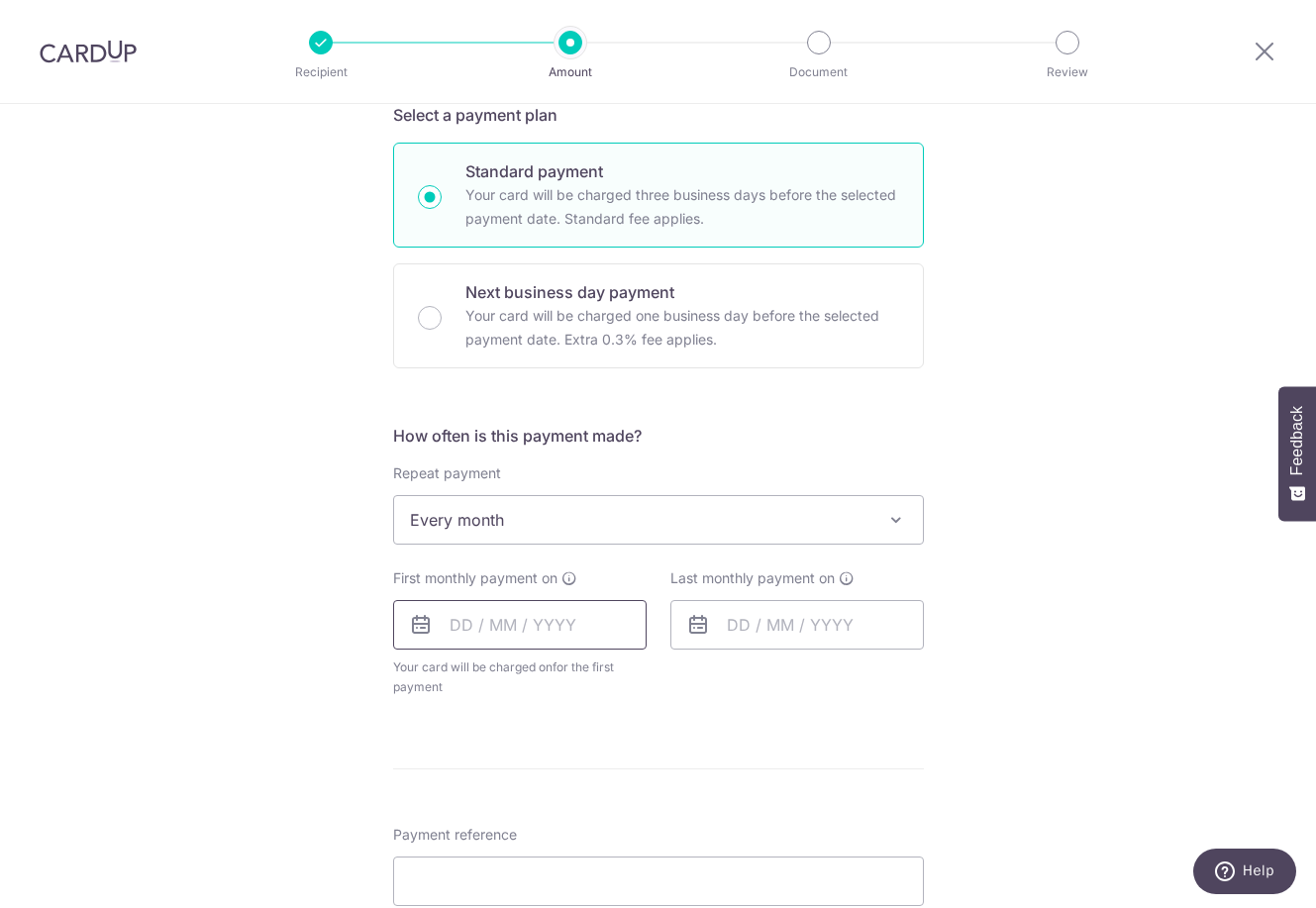 click at bounding box center [520, 625] 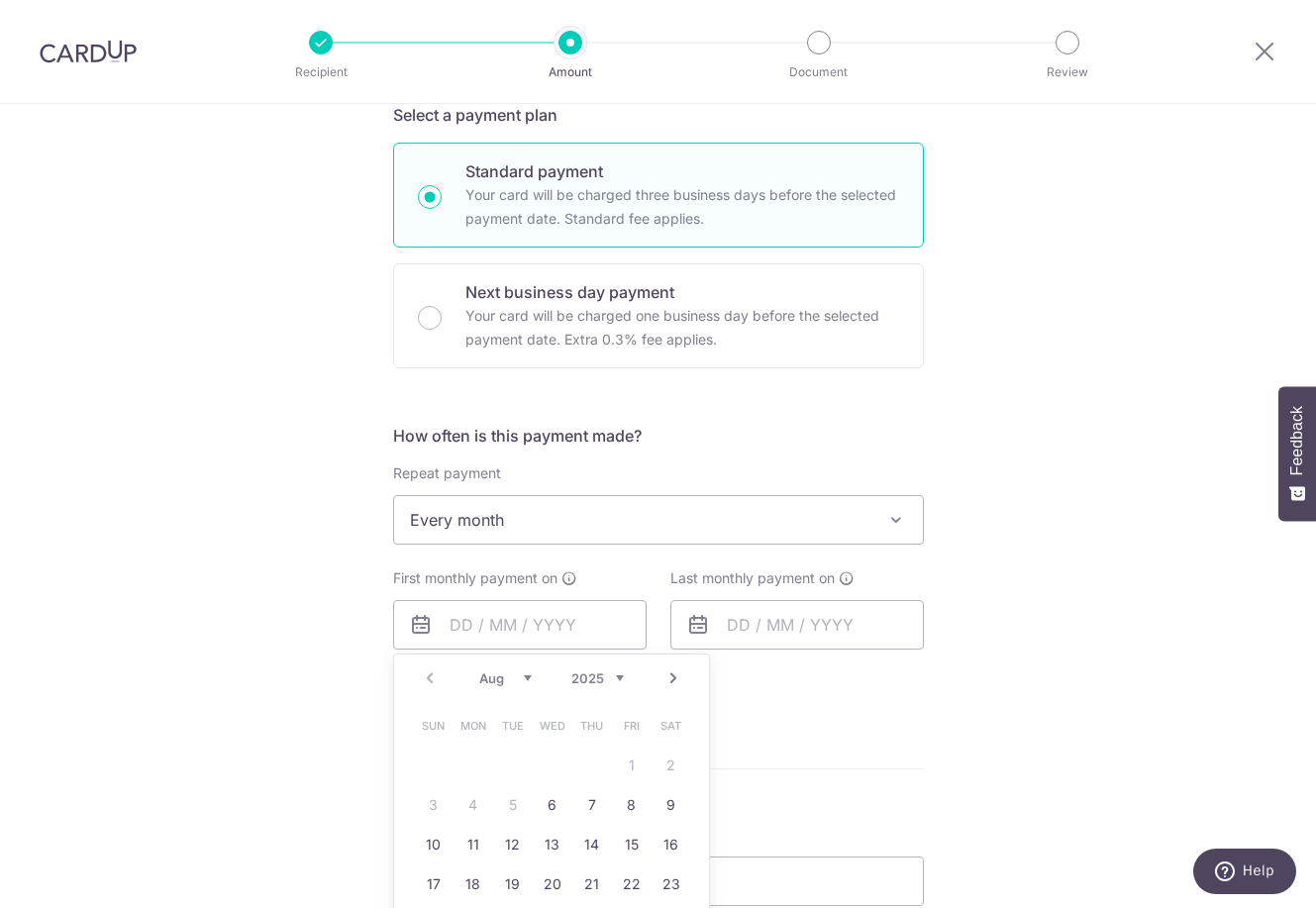 click on "Sun Mon Tue Wed Thu Fri Sat           1 2 3 4 5 6 7 8 9 10 11 12 13 14 15 16 17 18 19 20 21 22 23 24 25 26 27 28 29 30 31" at bounding box center [553, 845] 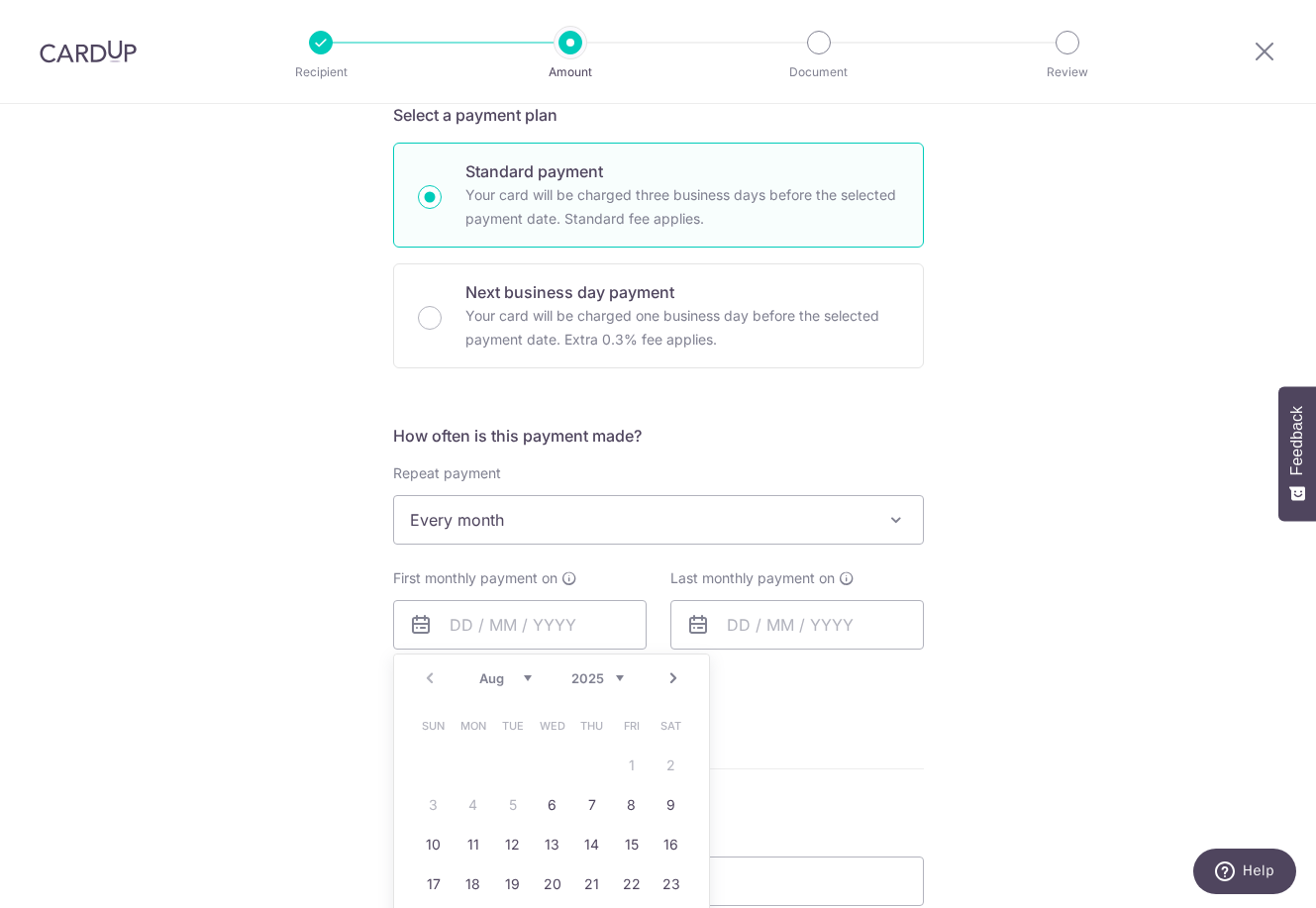 click on "Tell us more about your payment
Enter payment amount
SGD
1,663.70
1663.70
Select Card
Add new card
Add credit card
Your Cards
**** 9368
**** 6504
**** 9731
Secure 256-bit SSL
Text
New card details
Card" at bounding box center (658, 291) 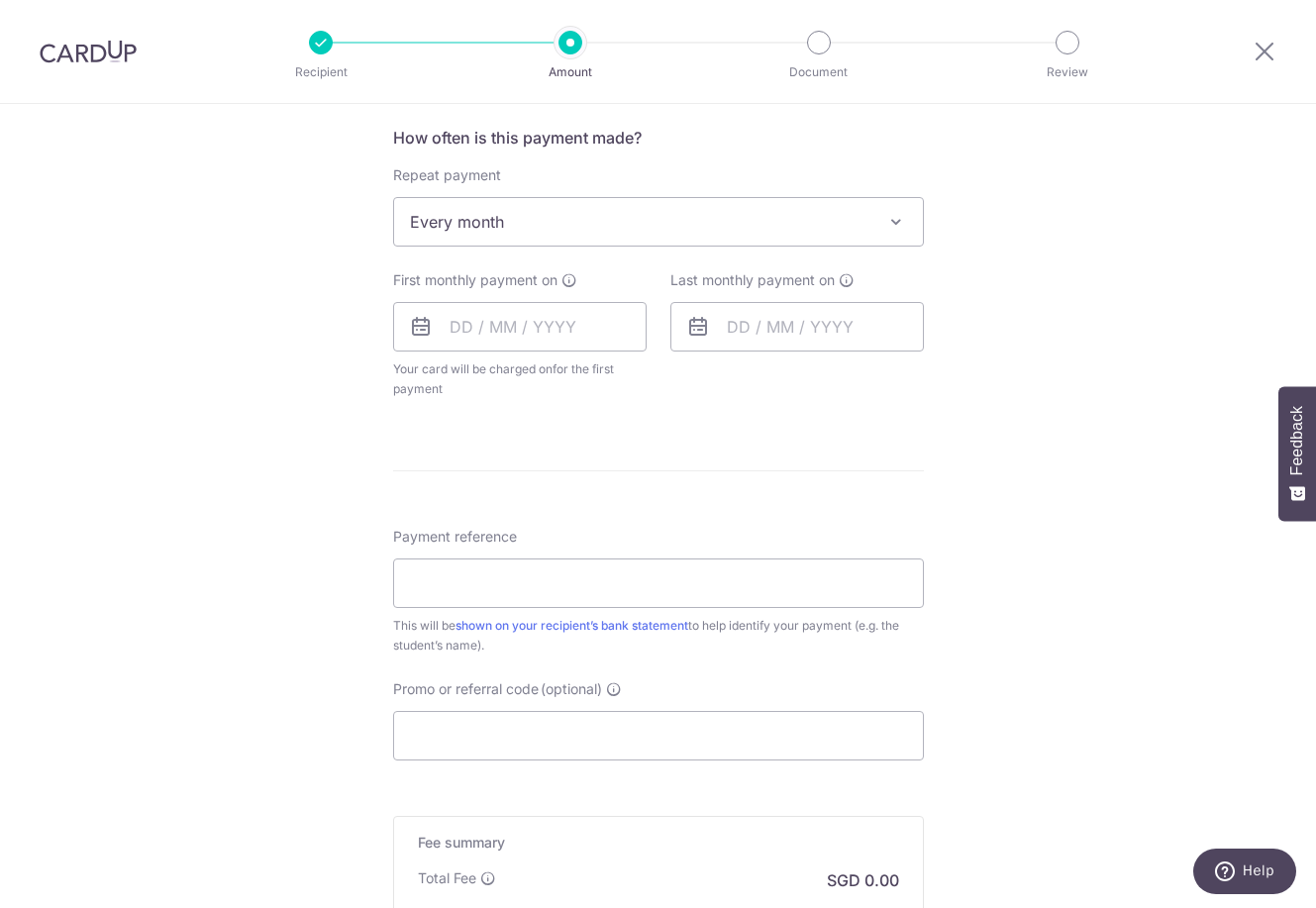 scroll, scrollTop: 1287, scrollLeft: 0, axis: vertical 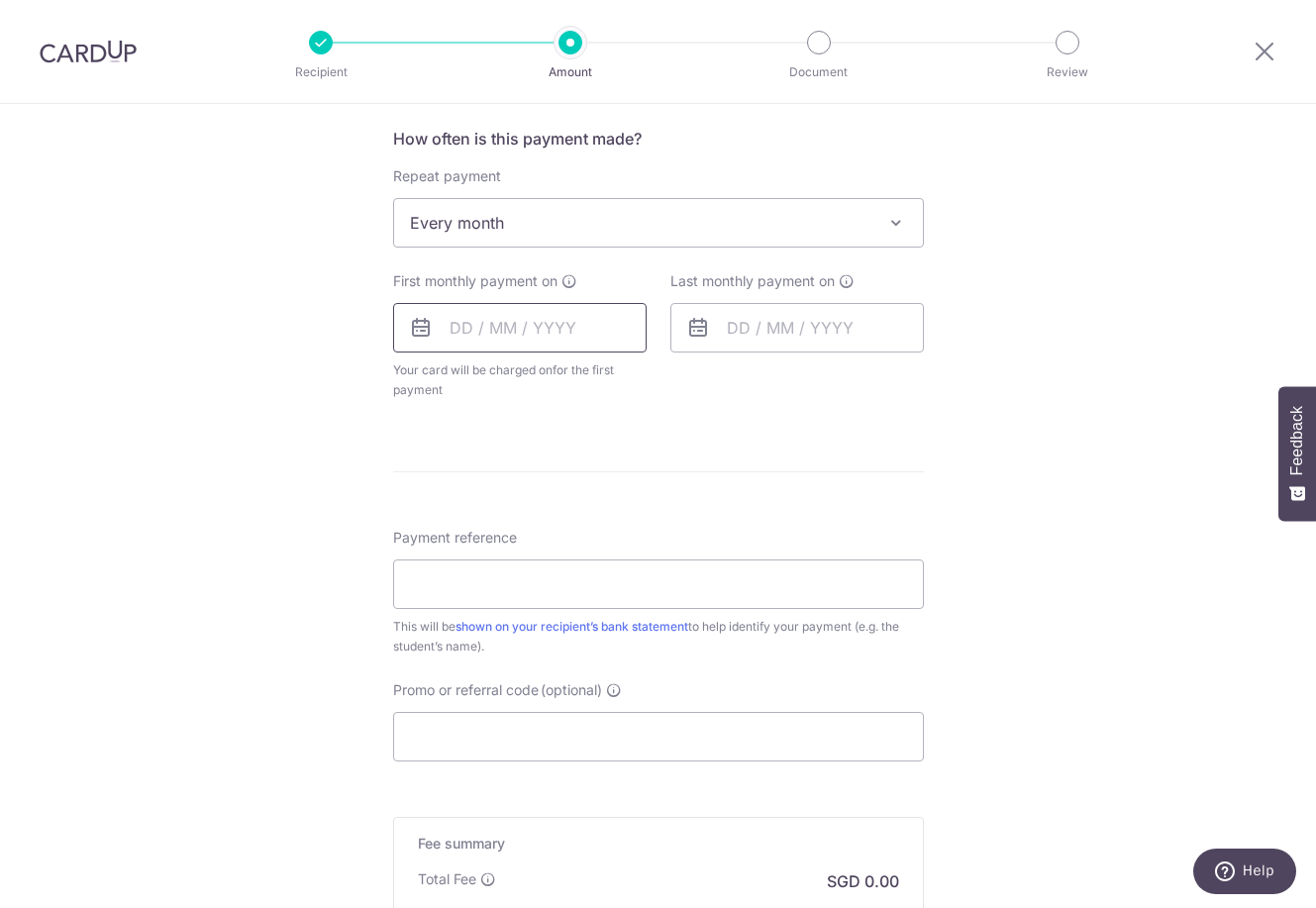 click at bounding box center [520, 328] 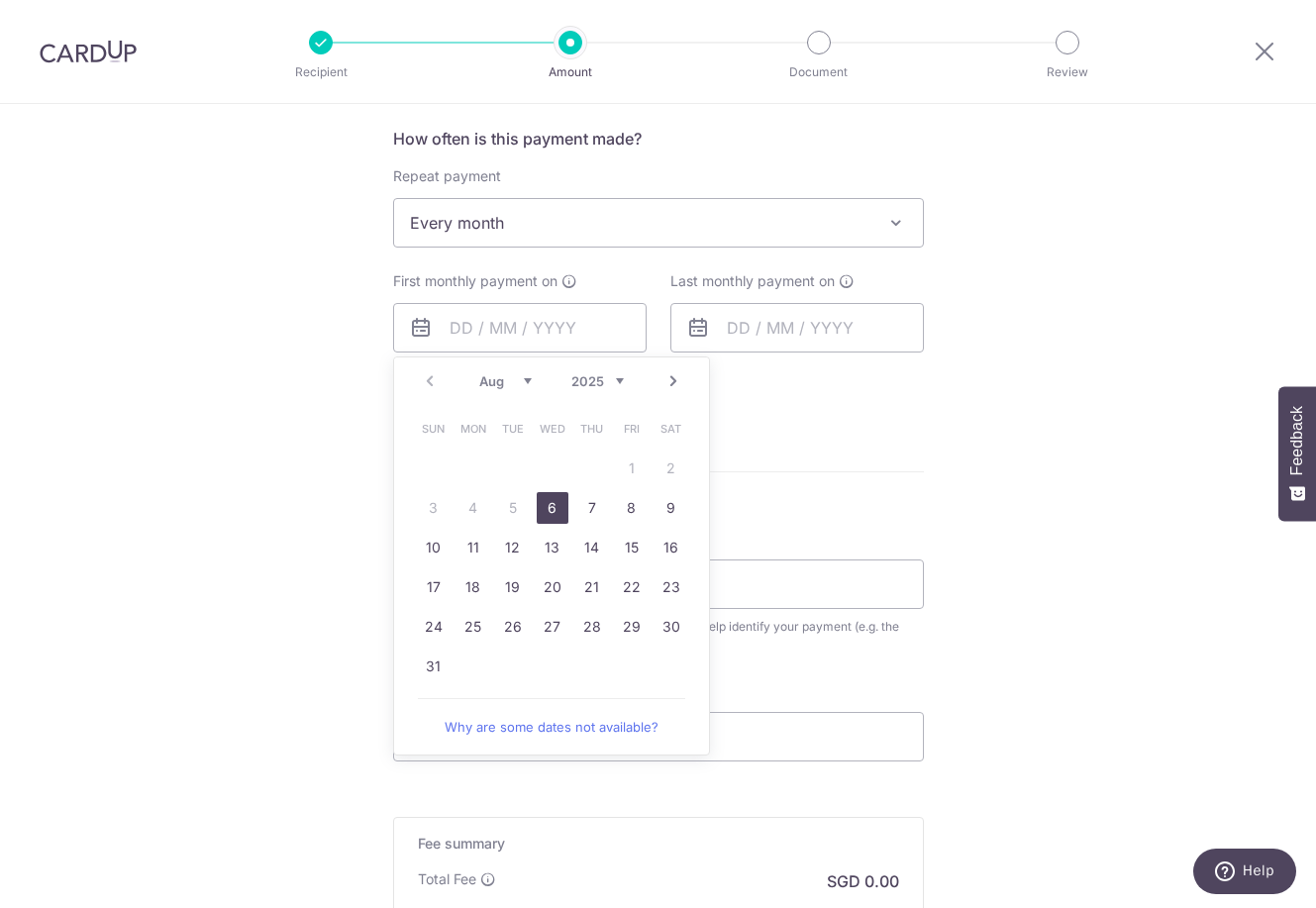 click on "6" at bounding box center [553, 508] 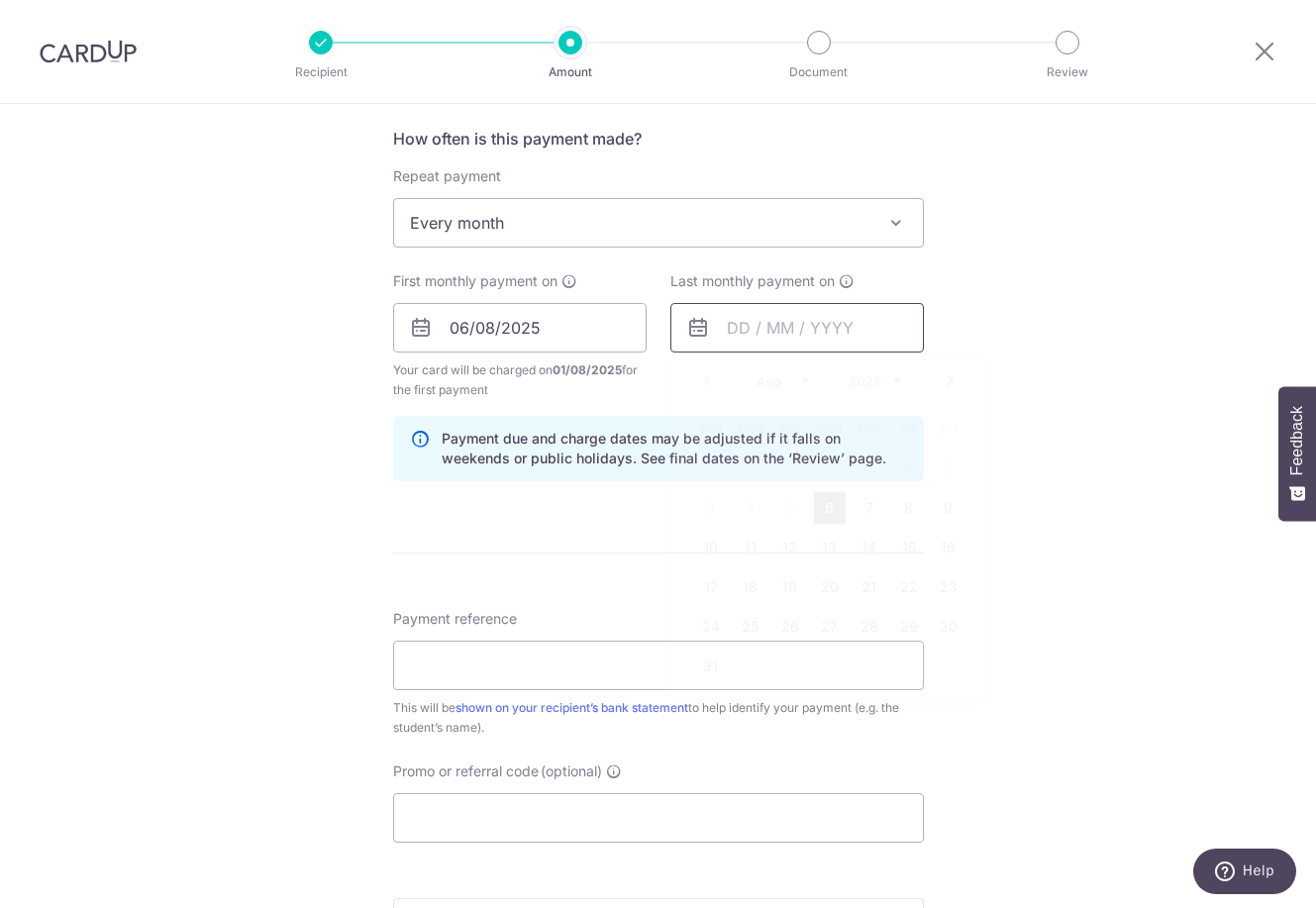 click at bounding box center [797, 328] 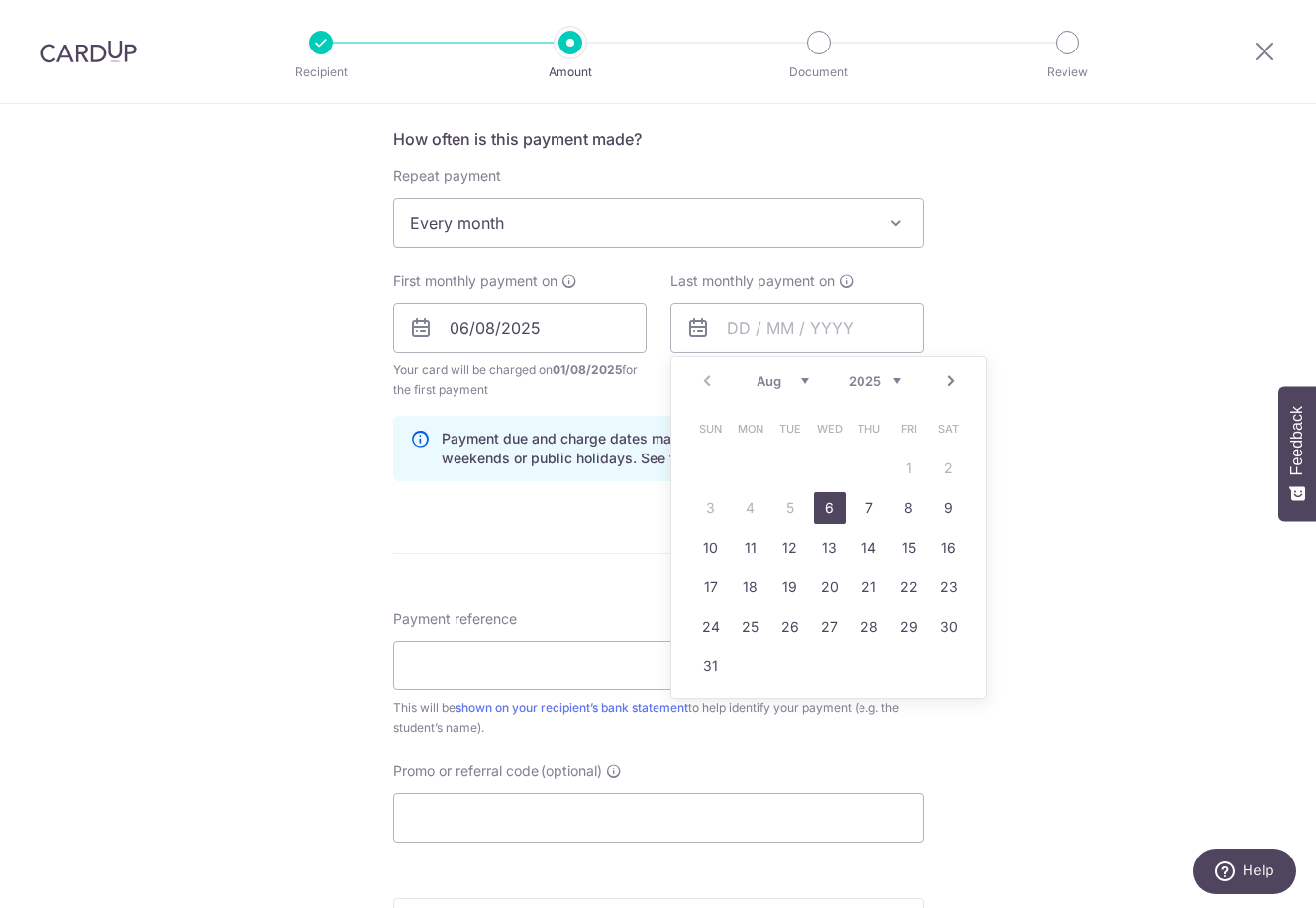 click on "Aug Sep Oct Nov Dec" at bounding box center (782, 381) 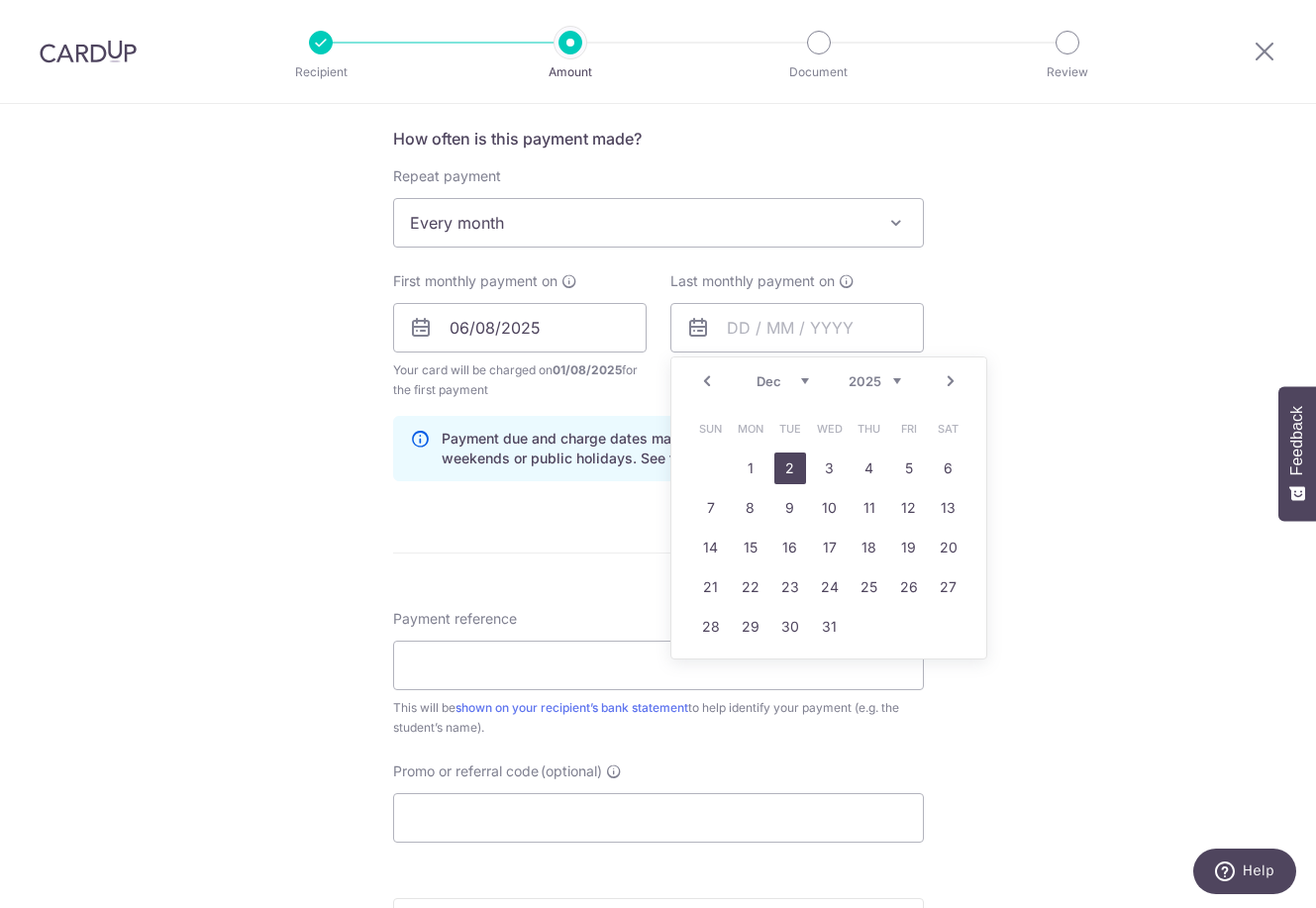 click on "2" at bounding box center (790, 468) 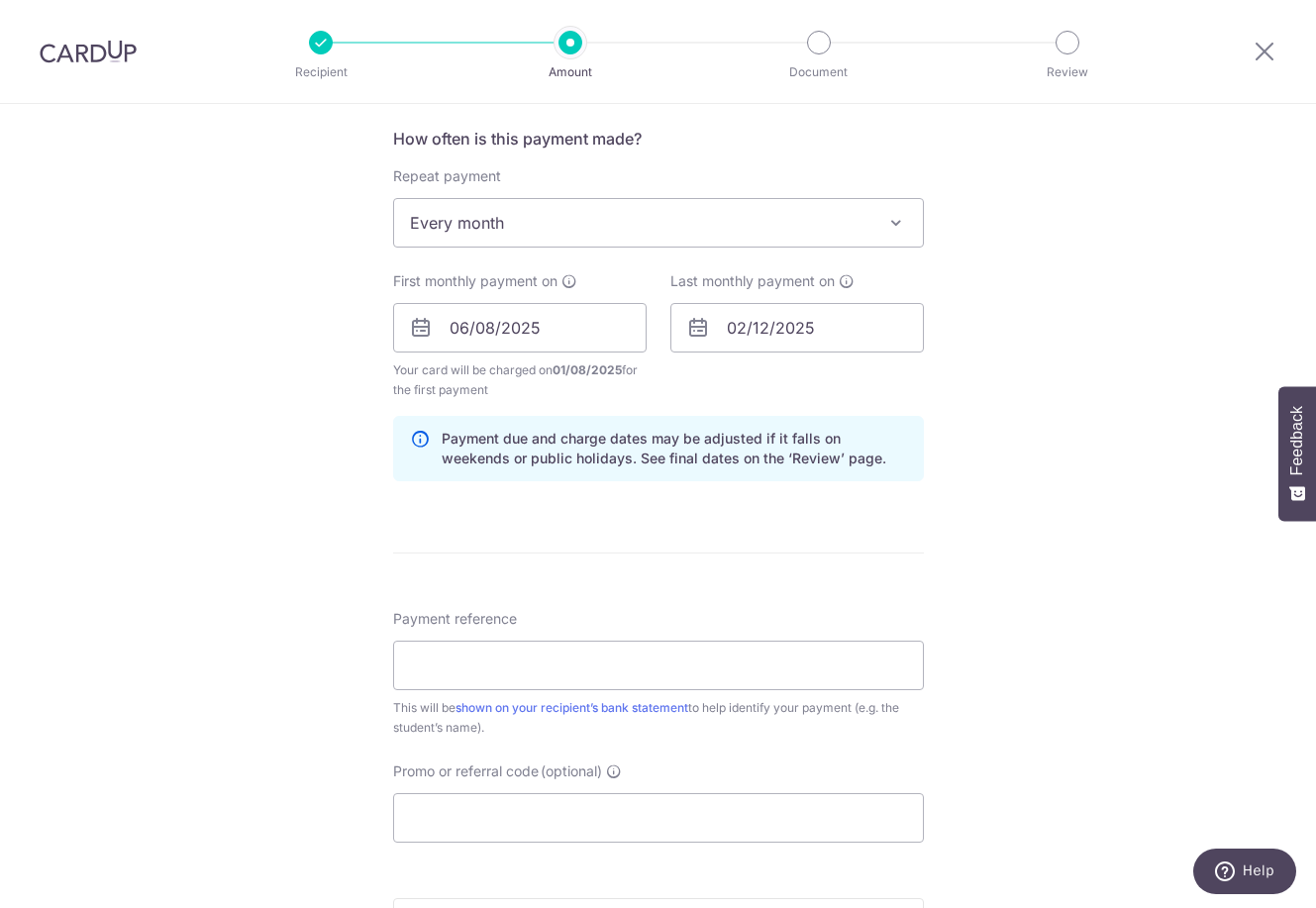 click on "Tell us more about your payment
Enter payment amount
SGD
1,663.70
1663.70
Select Card
Add new card
Add credit card
Your Cards
**** 9368
**** 6504
**** 9731
Secure 256-bit SSL
Text
New card details
Card" at bounding box center (658, 35) 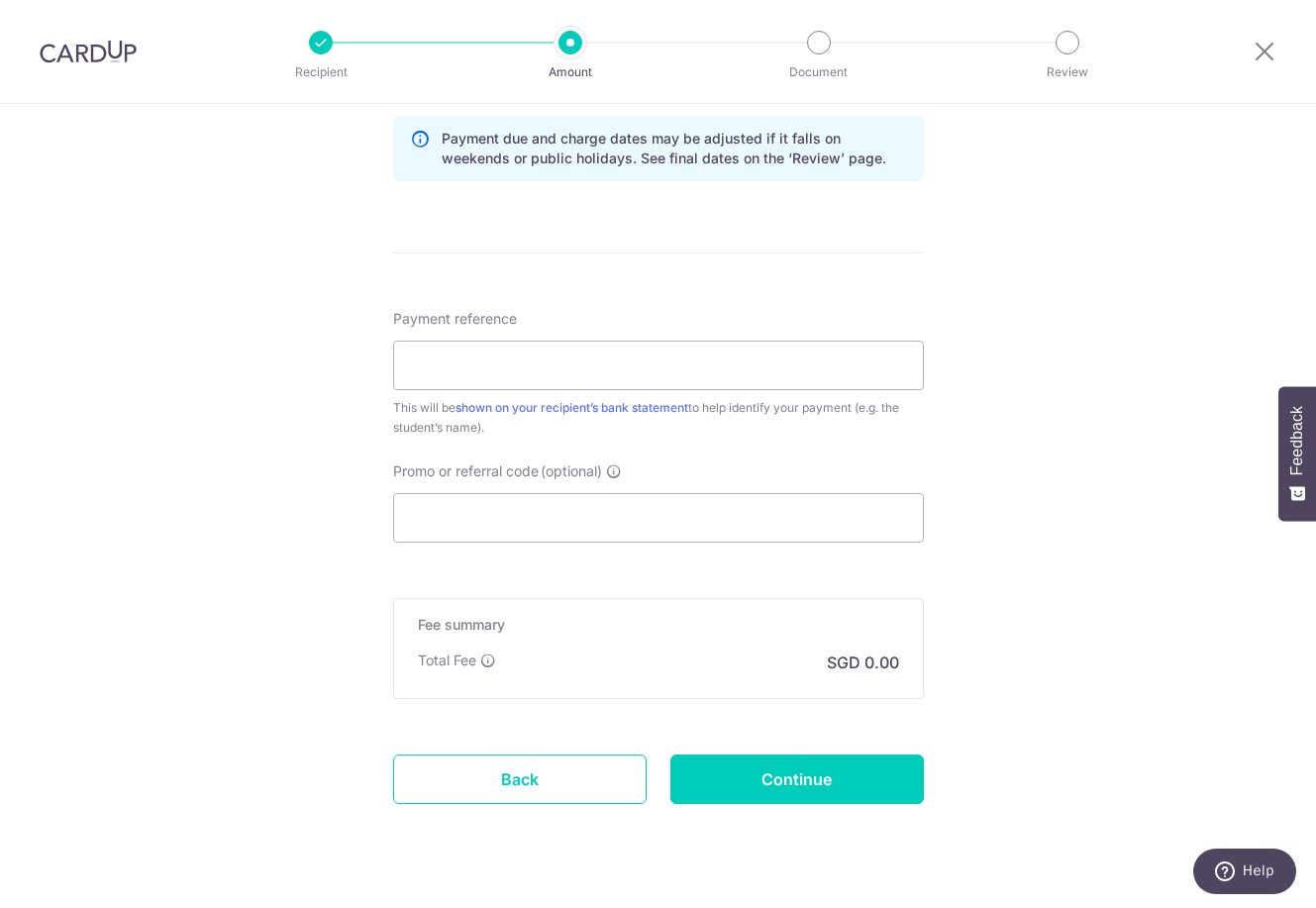 scroll, scrollTop: 1632, scrollLeft: 0, axis: vertical 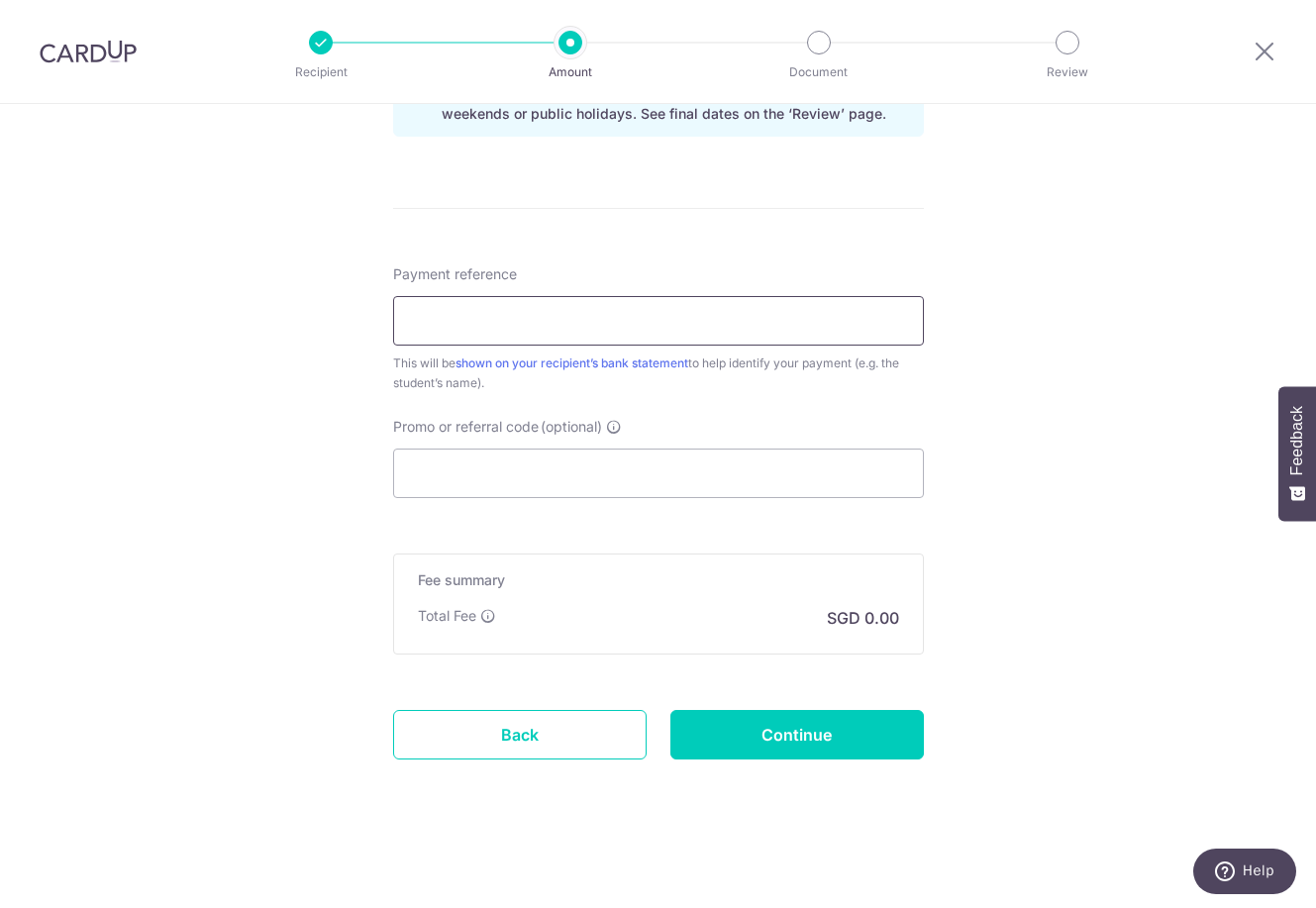 click on "Payment reference" at bounding box center [658, 321] 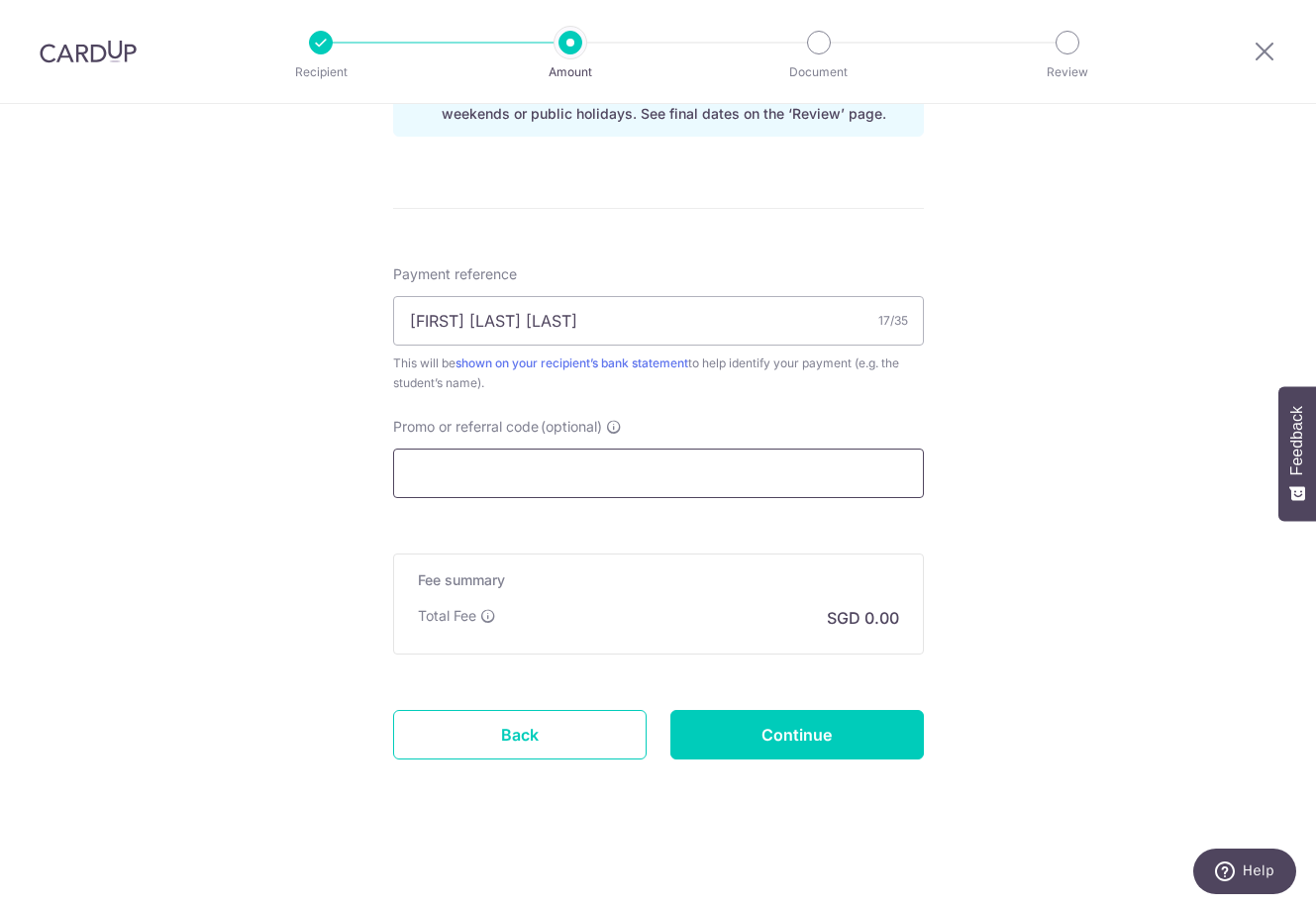 click on "Promo or referral code
(optional)" at bounding box center (658, 473) 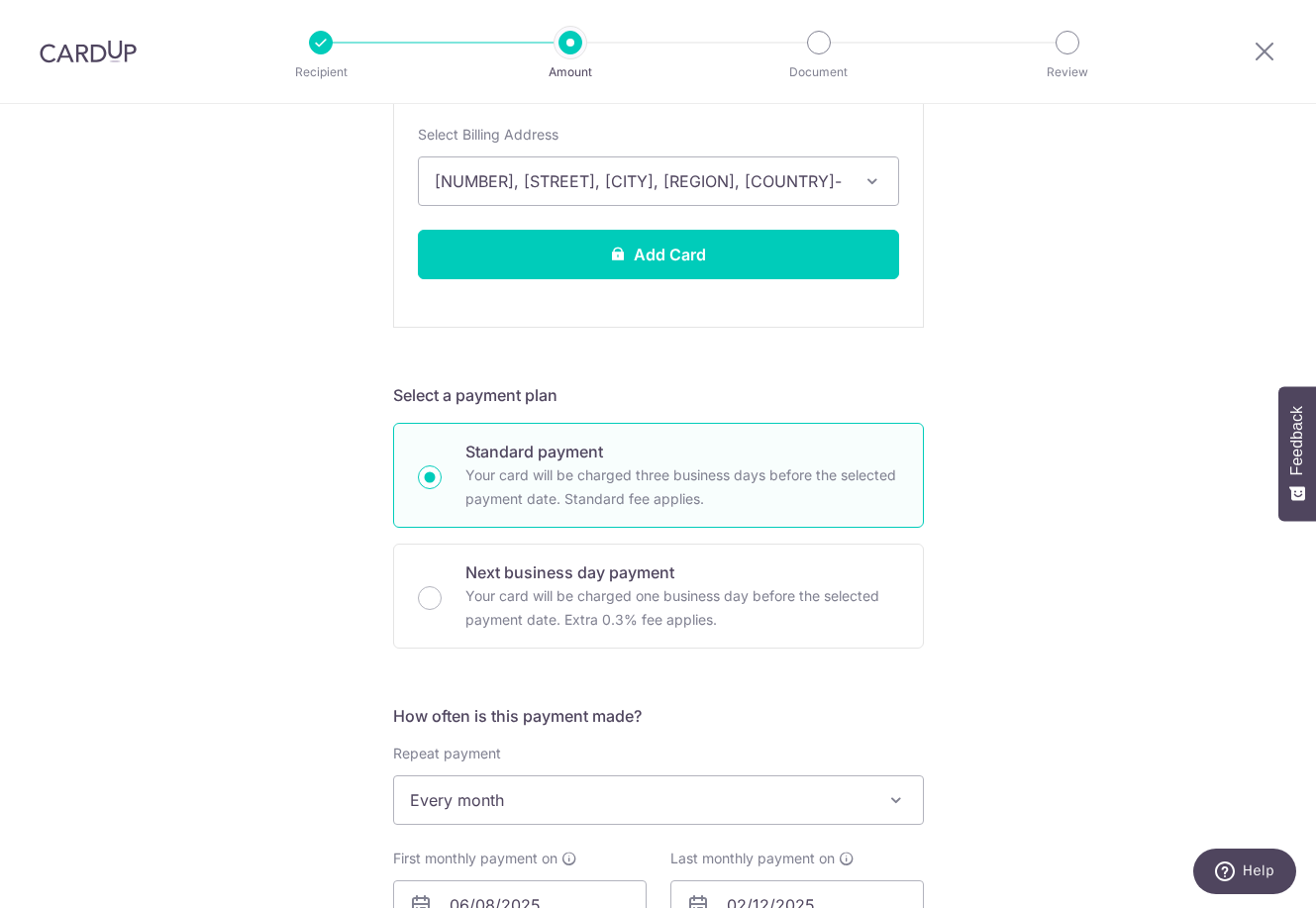 scroll, scrollTop: 642, scrollLeft: 0, axis: vertical 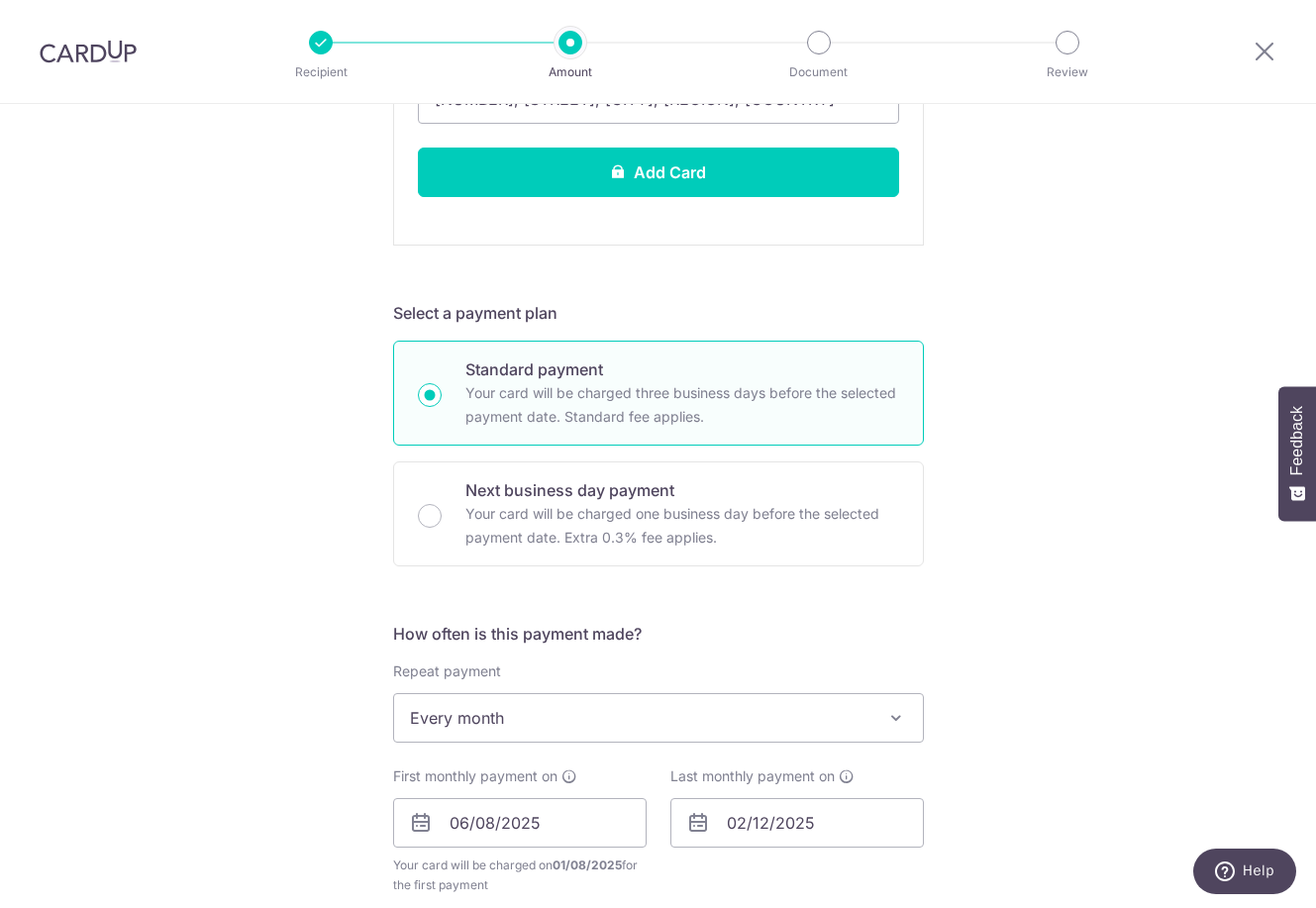 click on "Every month" at bounding box center (658, 718) 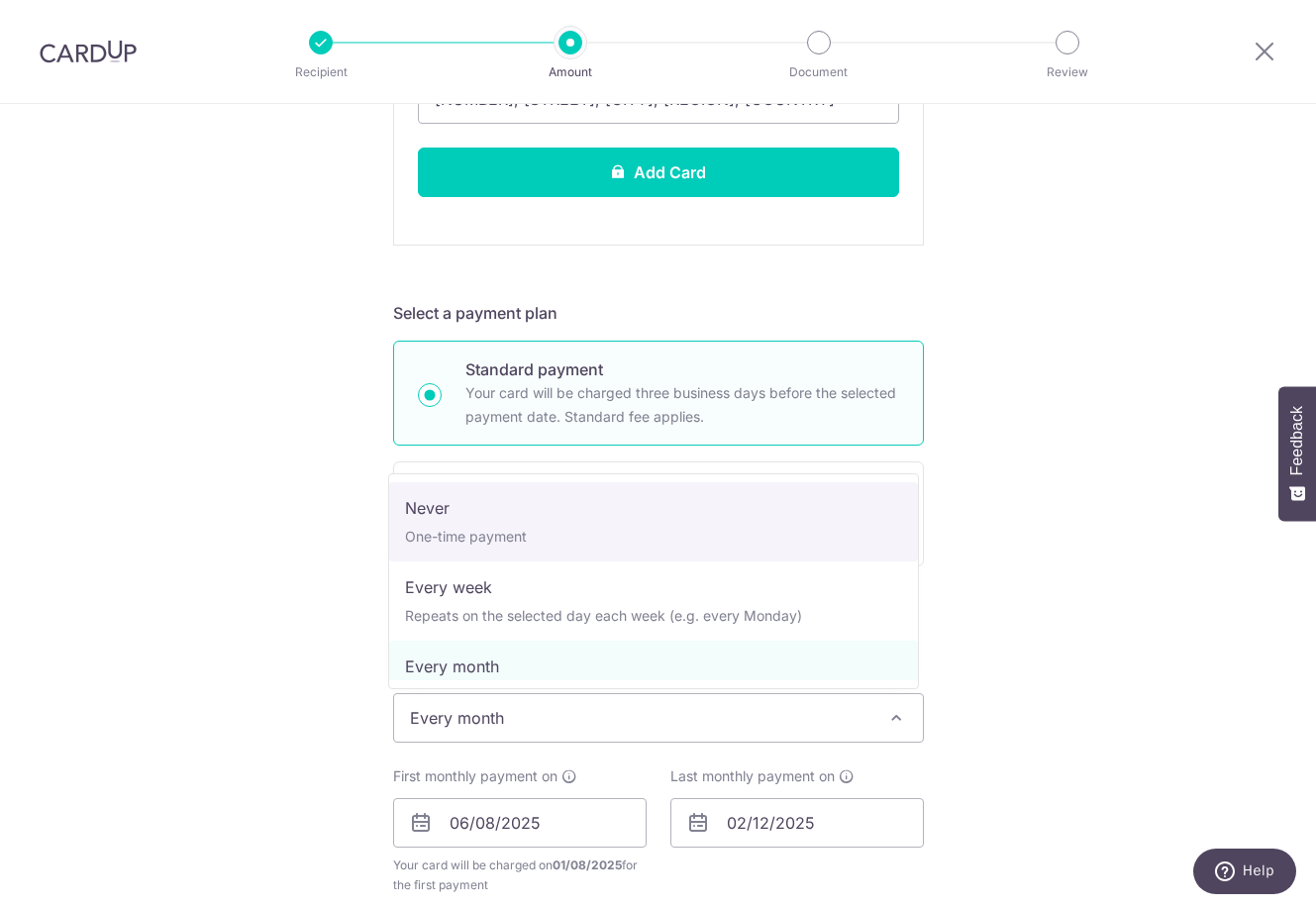 select on "1" 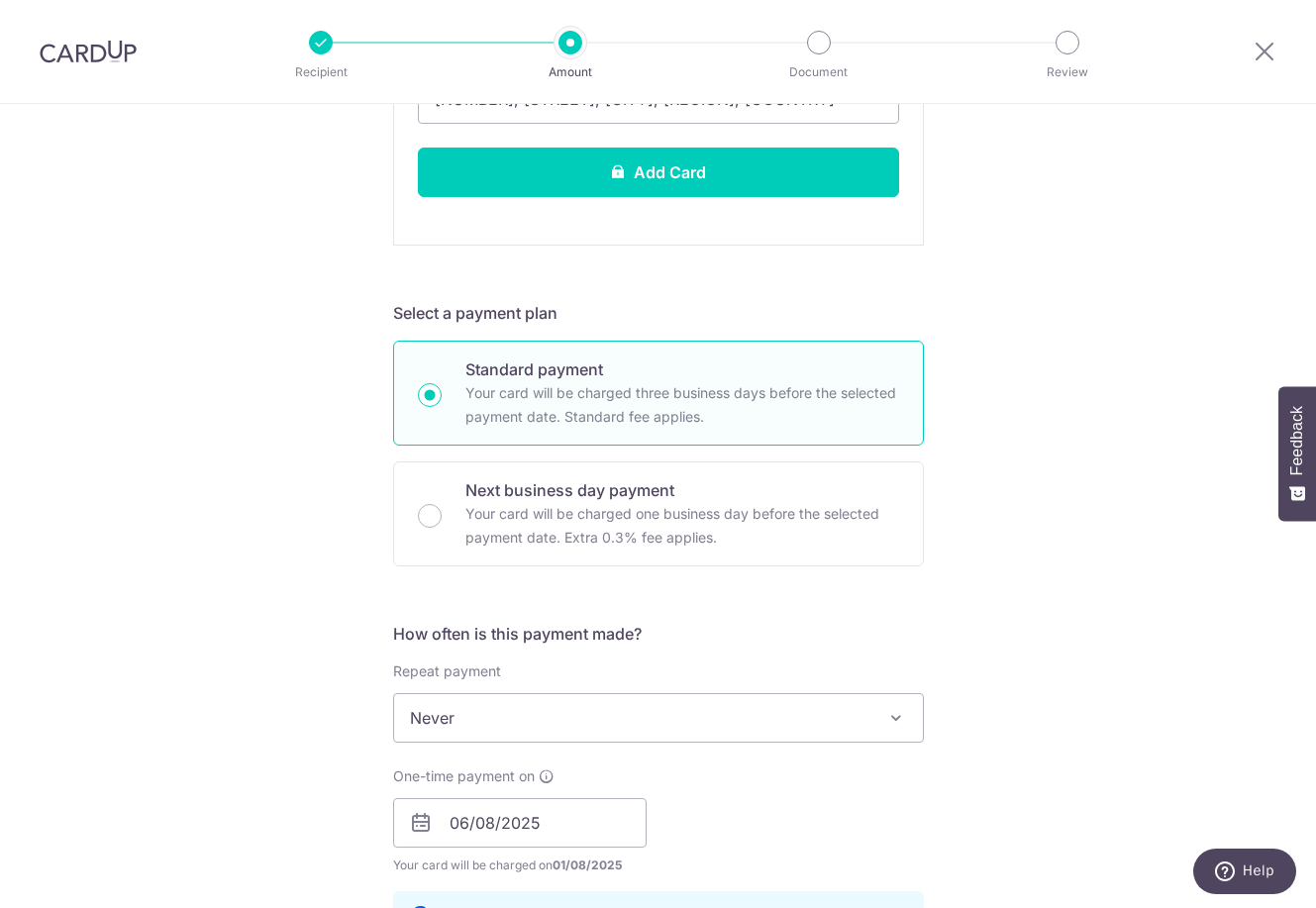 click on "Tell us more about your payment
Enter payment amount
SGD
1,663.70
1663.70
Select Card
Add new card
Add credit card
Your Cards
**** 9368
**** 6504
**** 9731
Secure 256-bit SSL
Text
New card details
Card" at bounding box center (658, 520) 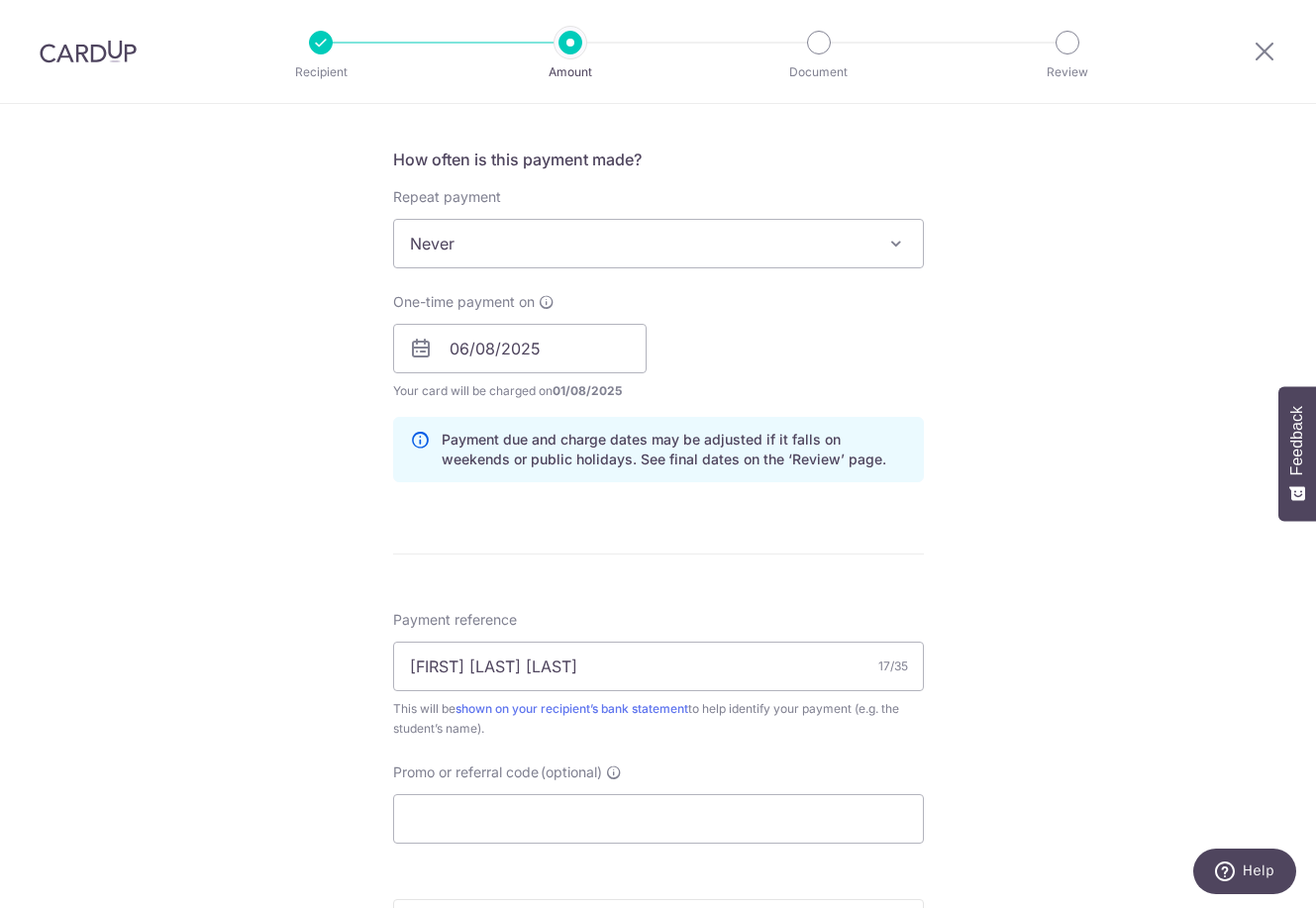 scroll, scrollTop: 1485, scrollLeft: 0, axis: vertical 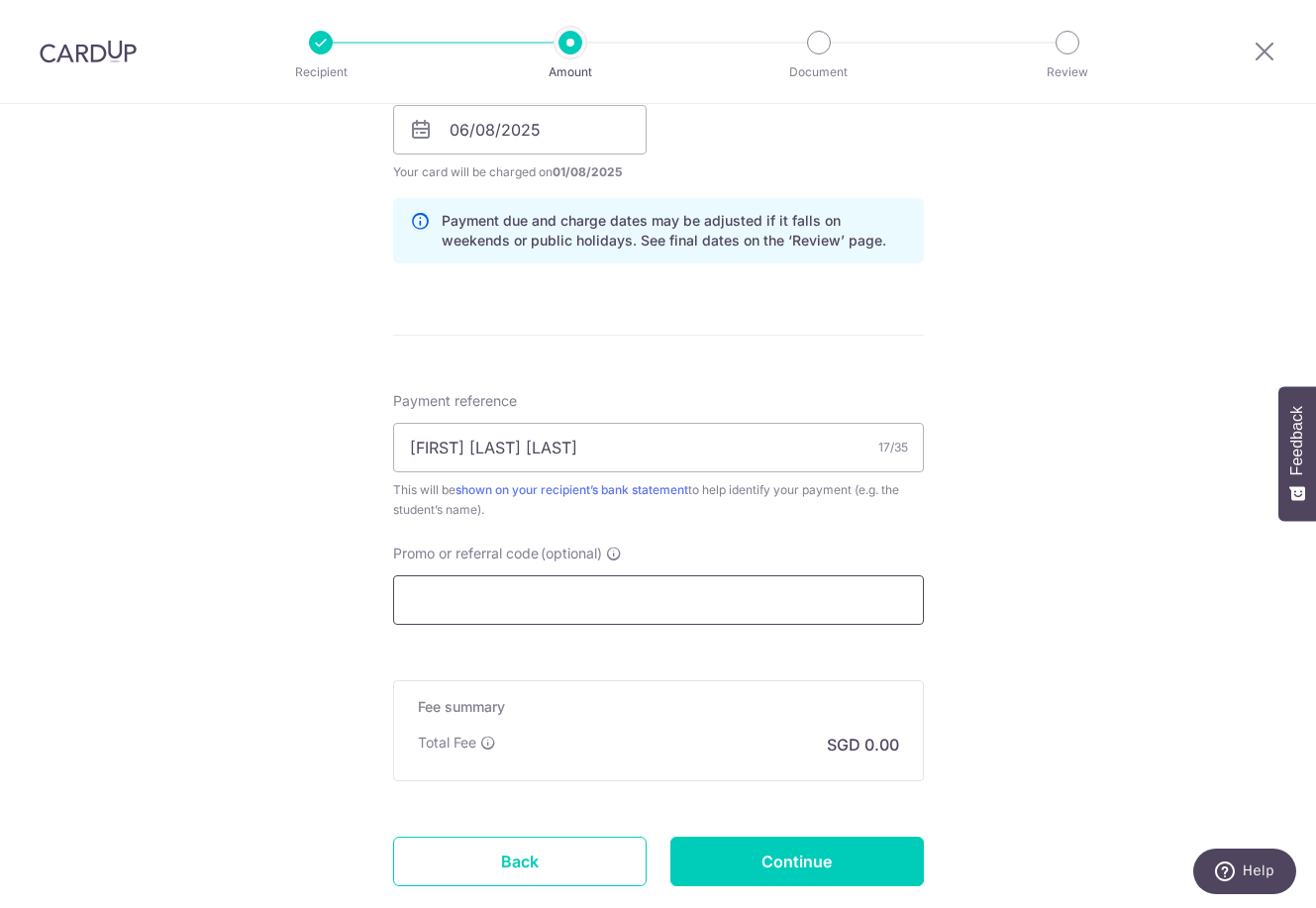 click on "Promo or referral code
(optional)" at bounding box center (658, 600) 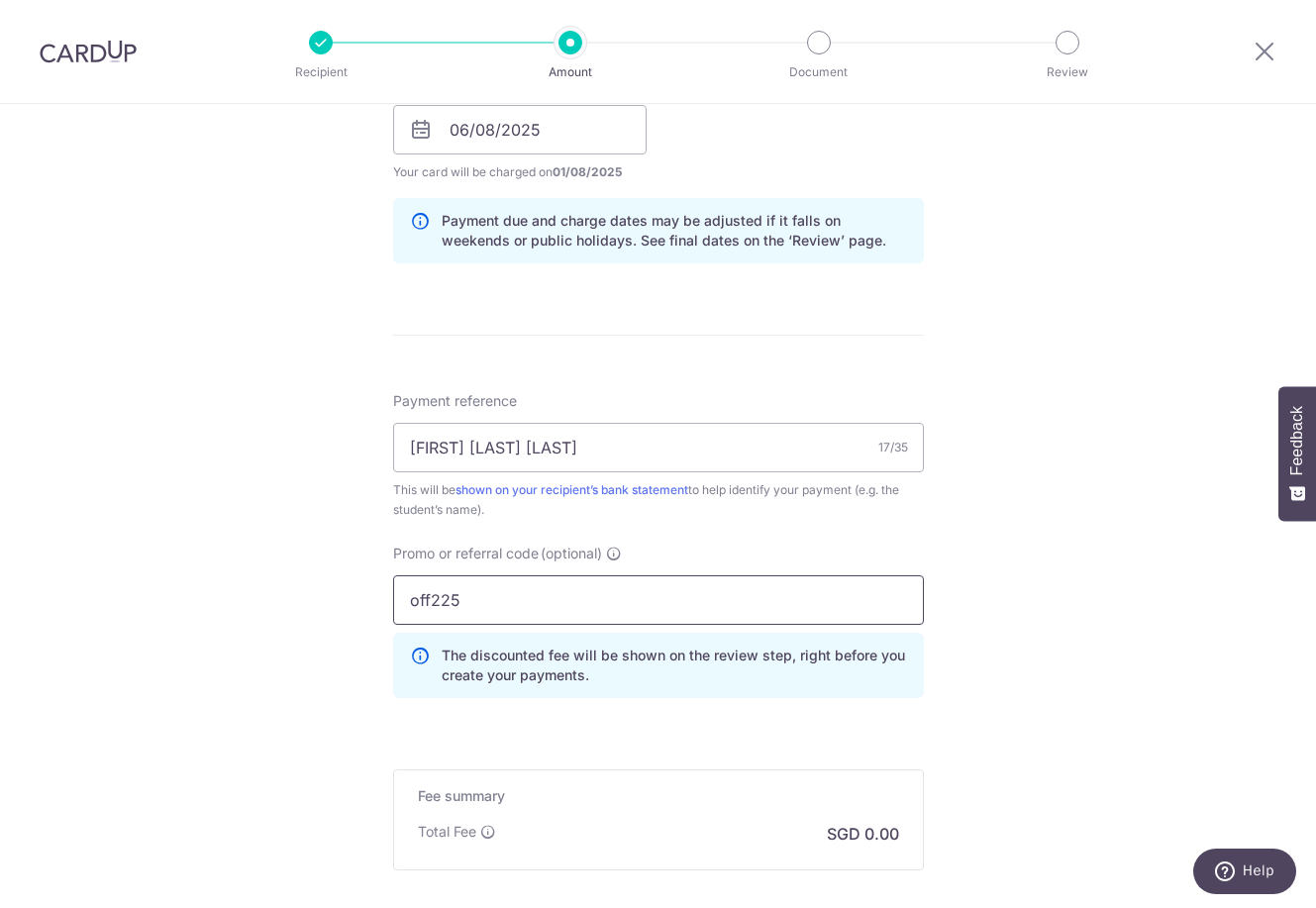 type on "off225" 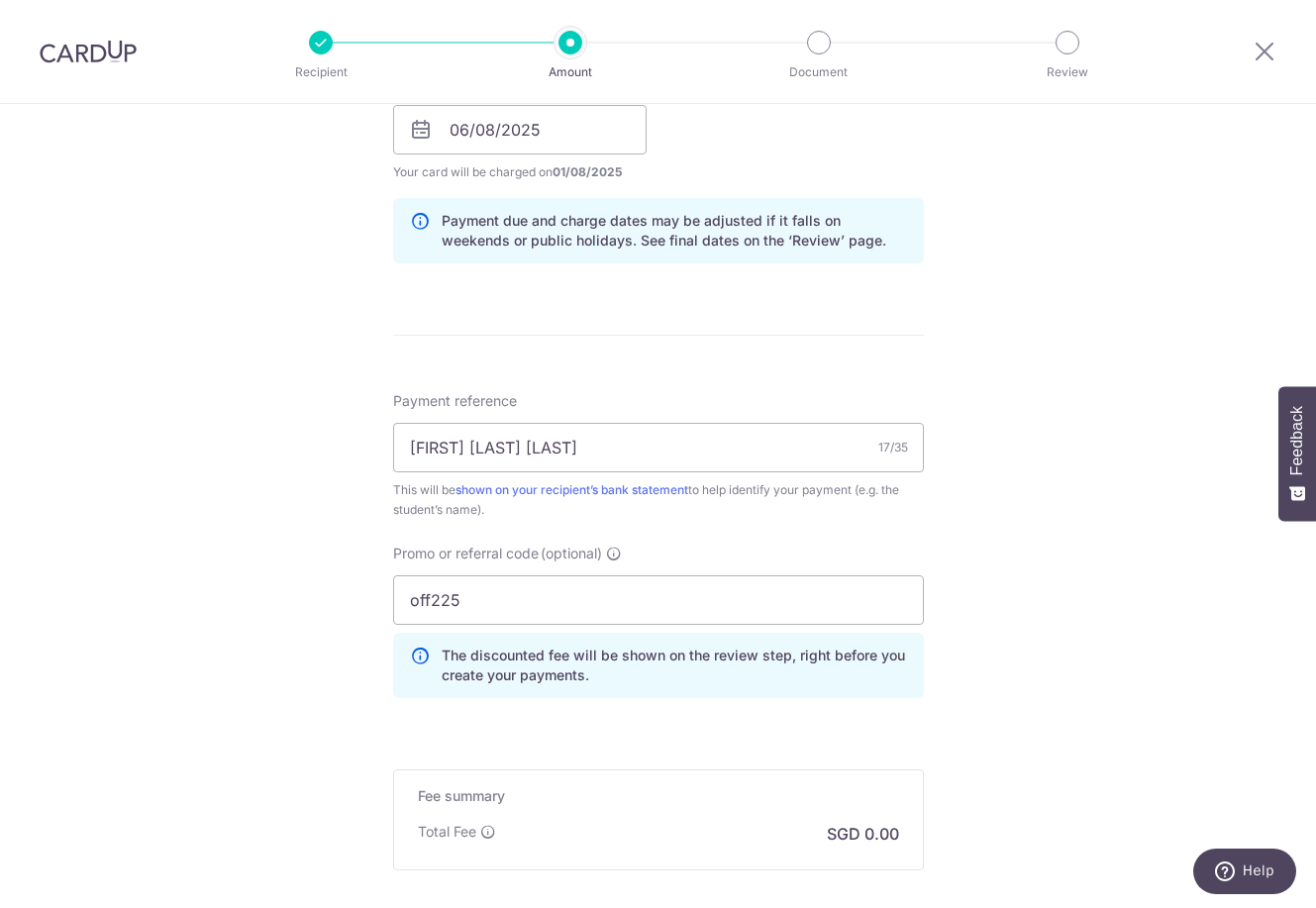 click on "Tell us more about your payment
Enter payment amount
SGD
1,663.70
1663.70
Select Card
Add new card
Add credit card
Your Cards
**** 9368
**** 6504
**** 9731
Secure 256-bit SSL
Text
New card details
Card" at bounding box center [658, -129] 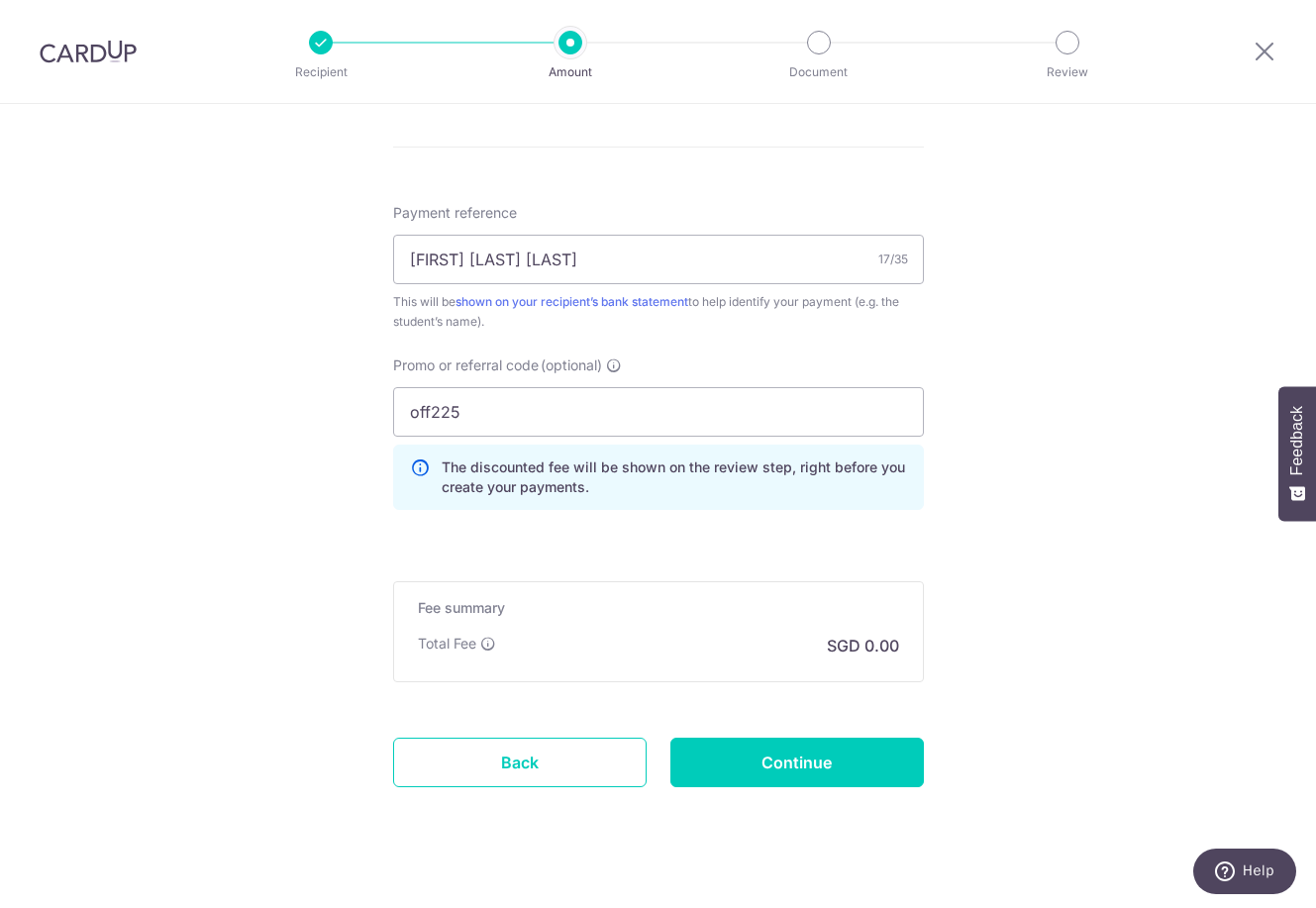 scroll, scrollTop: 1701, scrollLeft: 0, axis: vertical 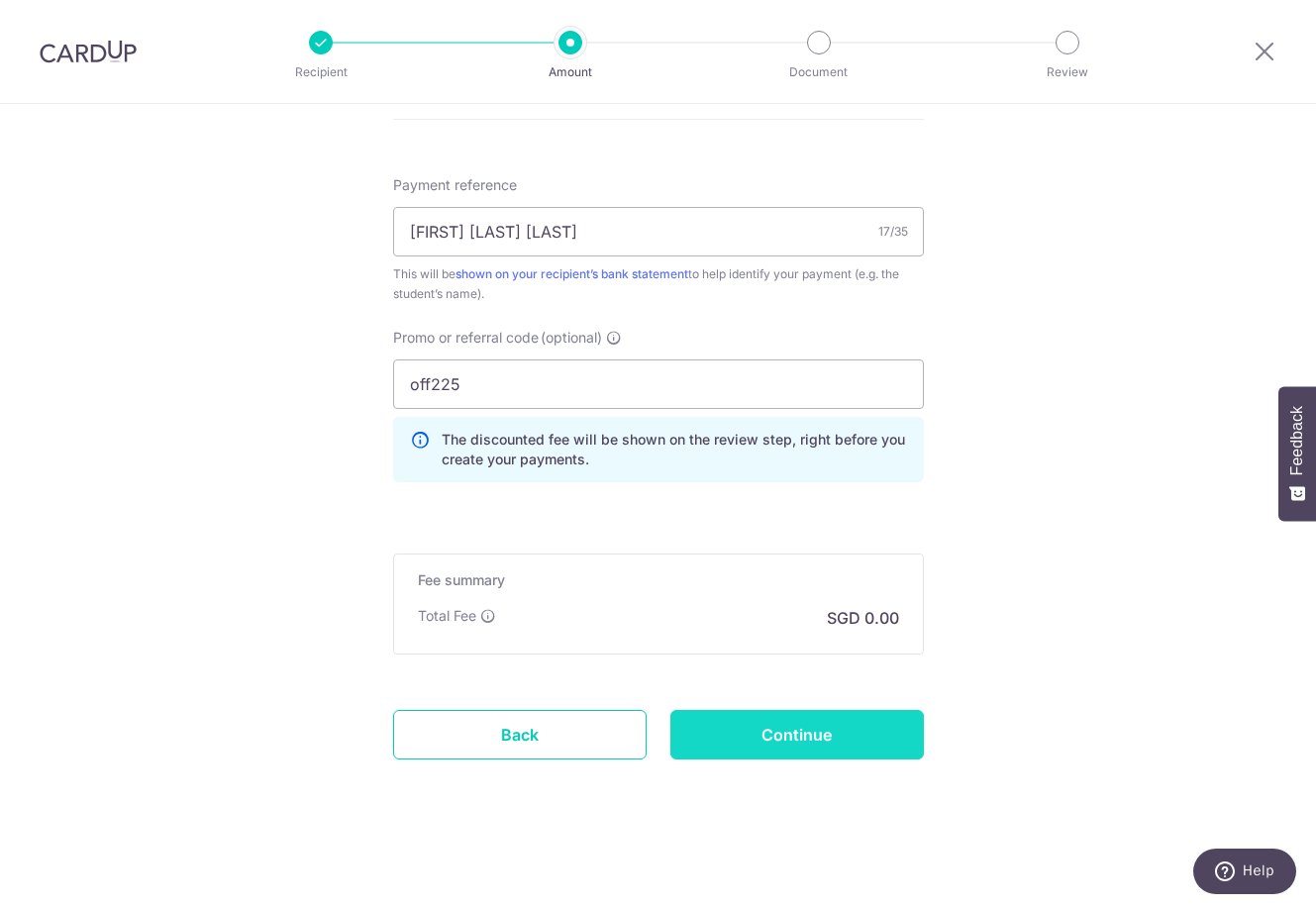 click on "Continue" at bounding box center (797, 735) 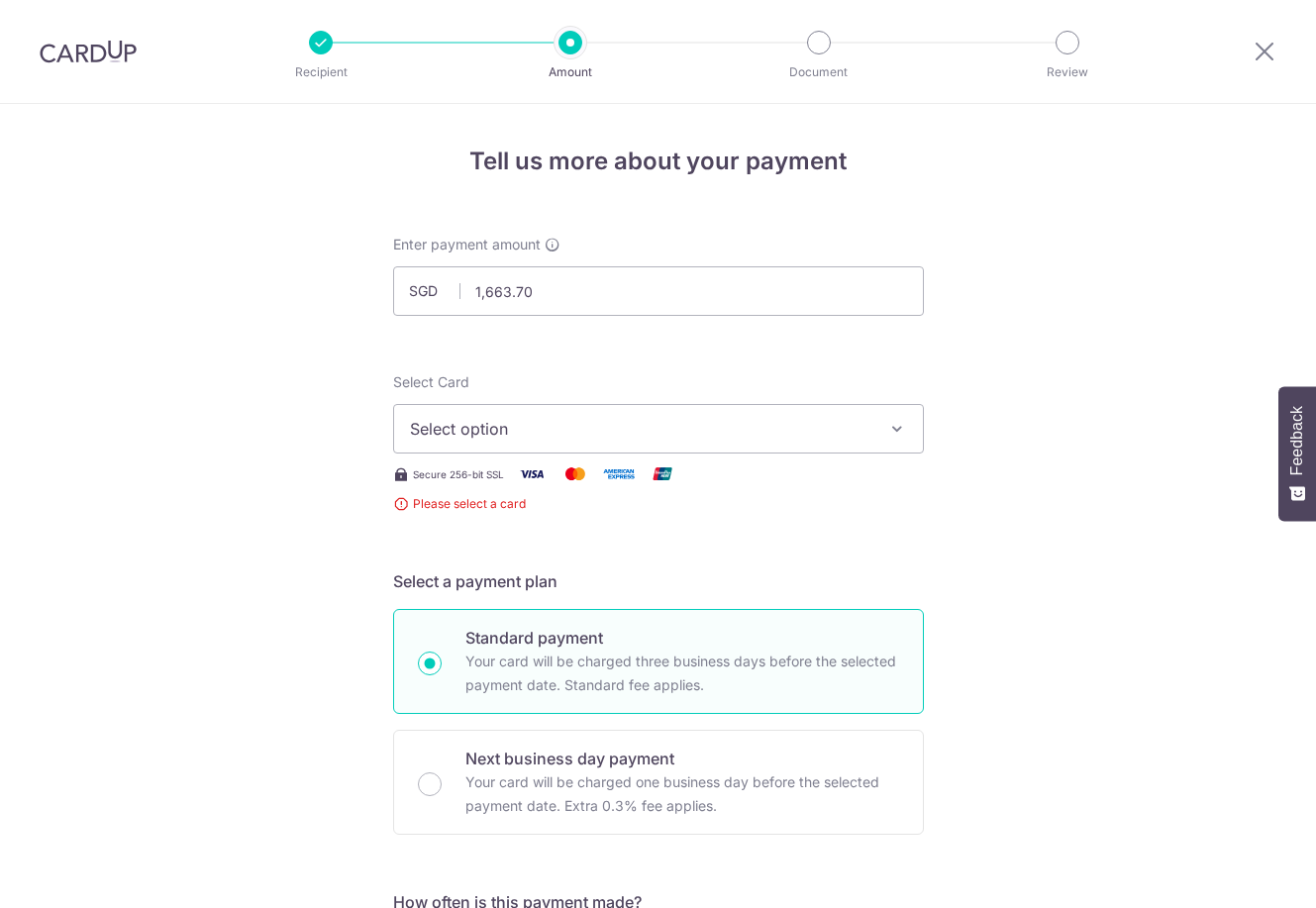 scroll, scrollTop: 0, scrollLeft: 0, axis: both 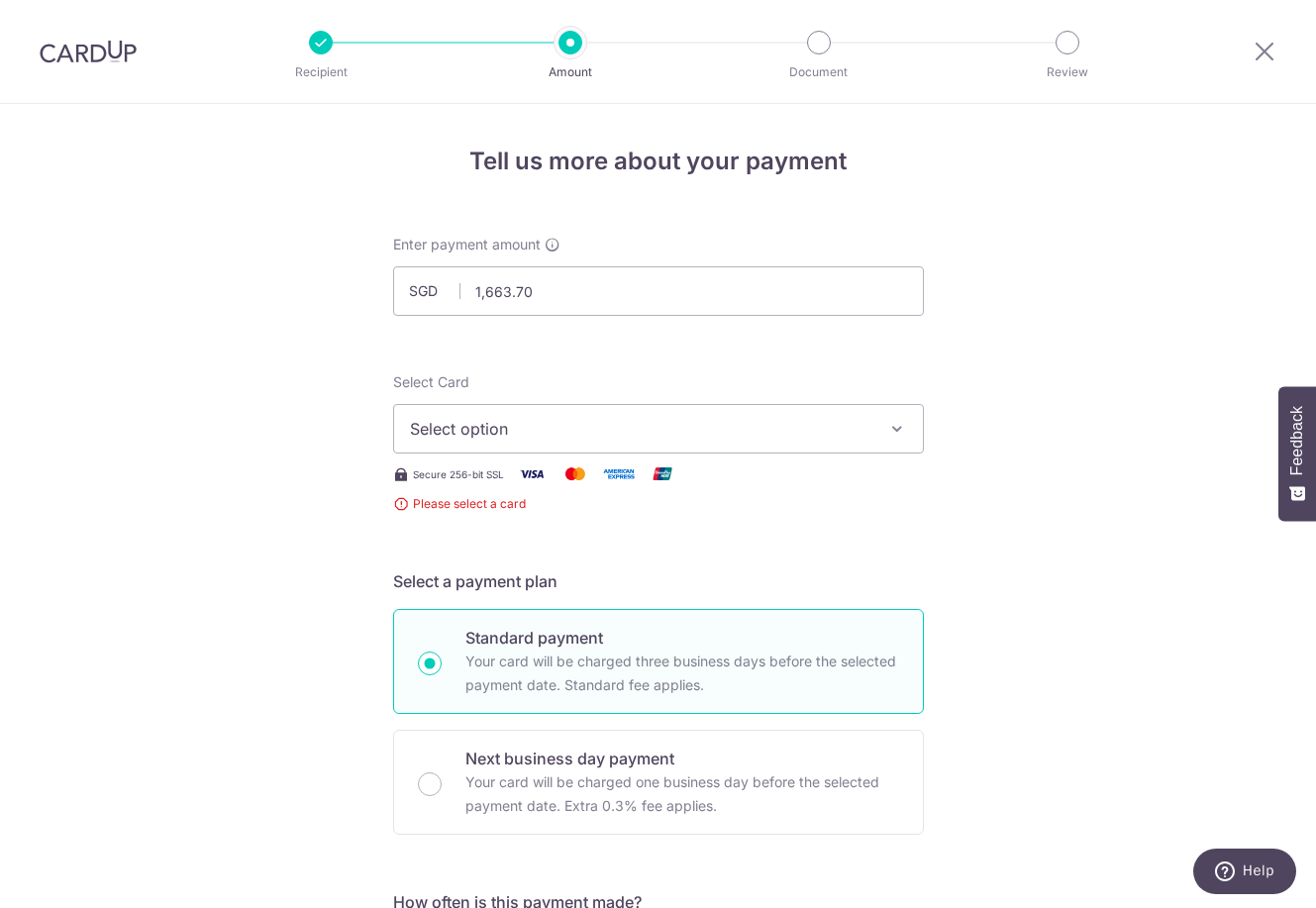 click on "Select option" at bounding box center [641, 429] 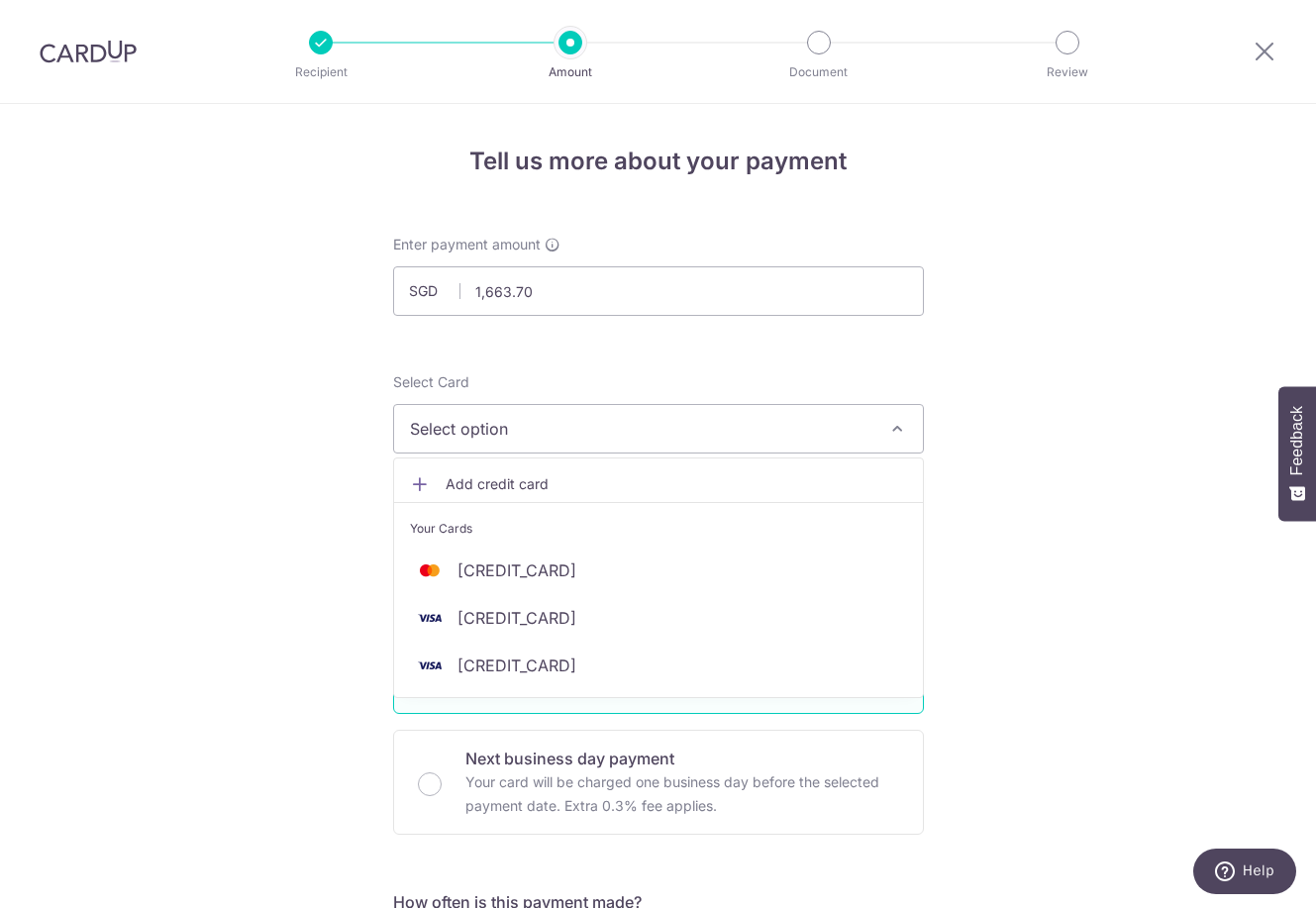 click on "Add credit card" at bounding box center (676, 484) 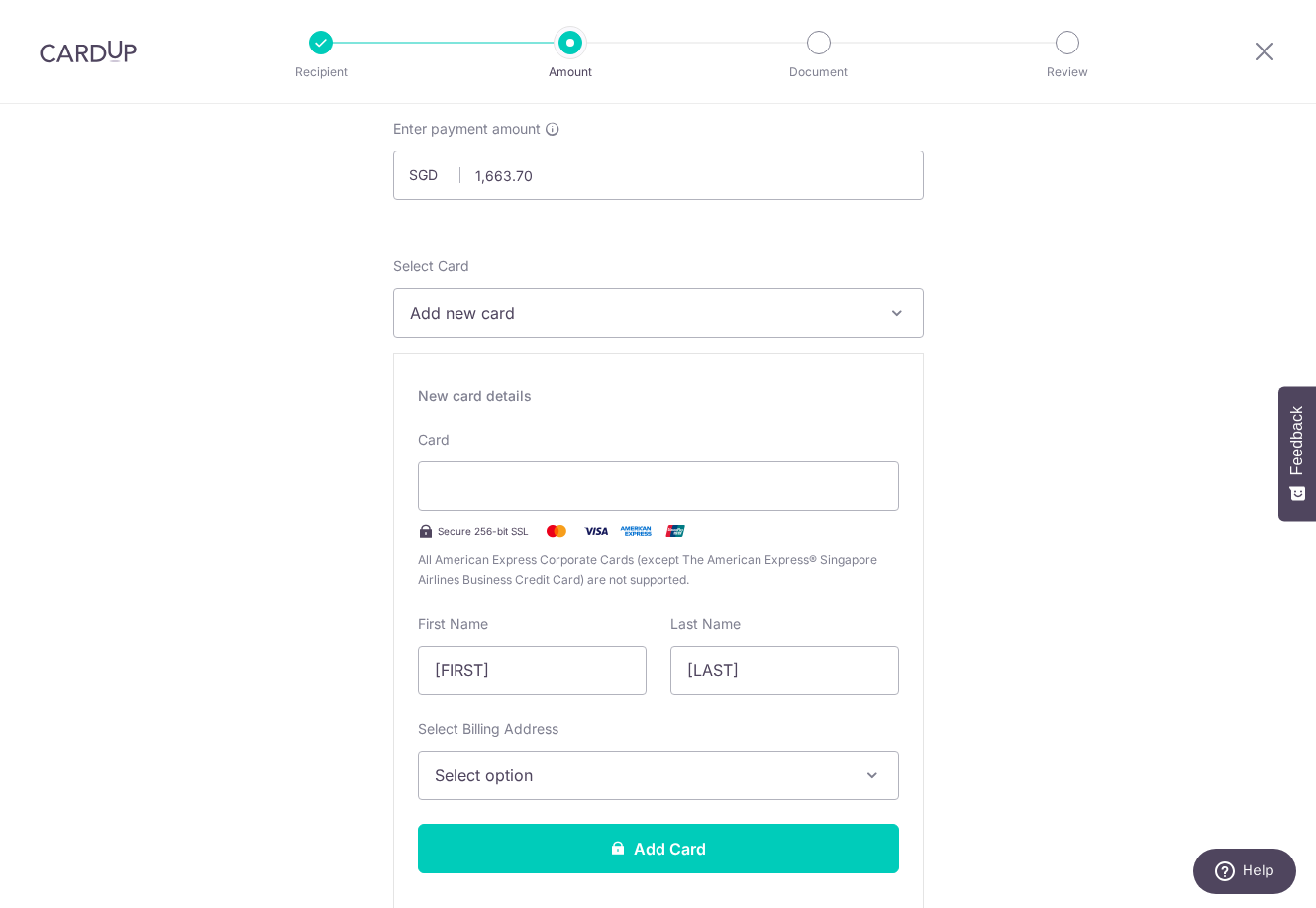 scroll, scrollTop: 297, scrollLeft: 0, axis: vertical 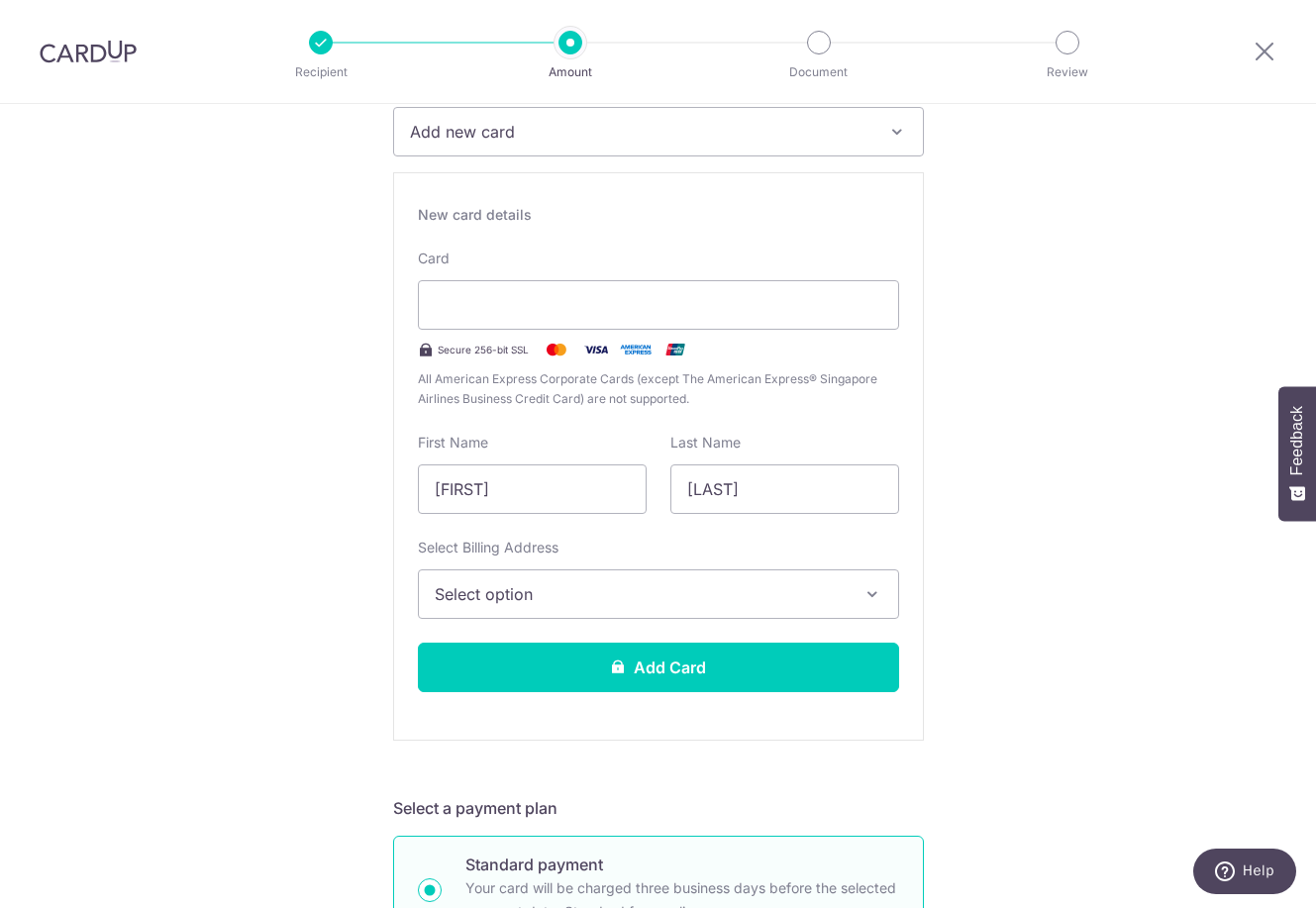 click on "Select option" at bounding box center (641, 594) 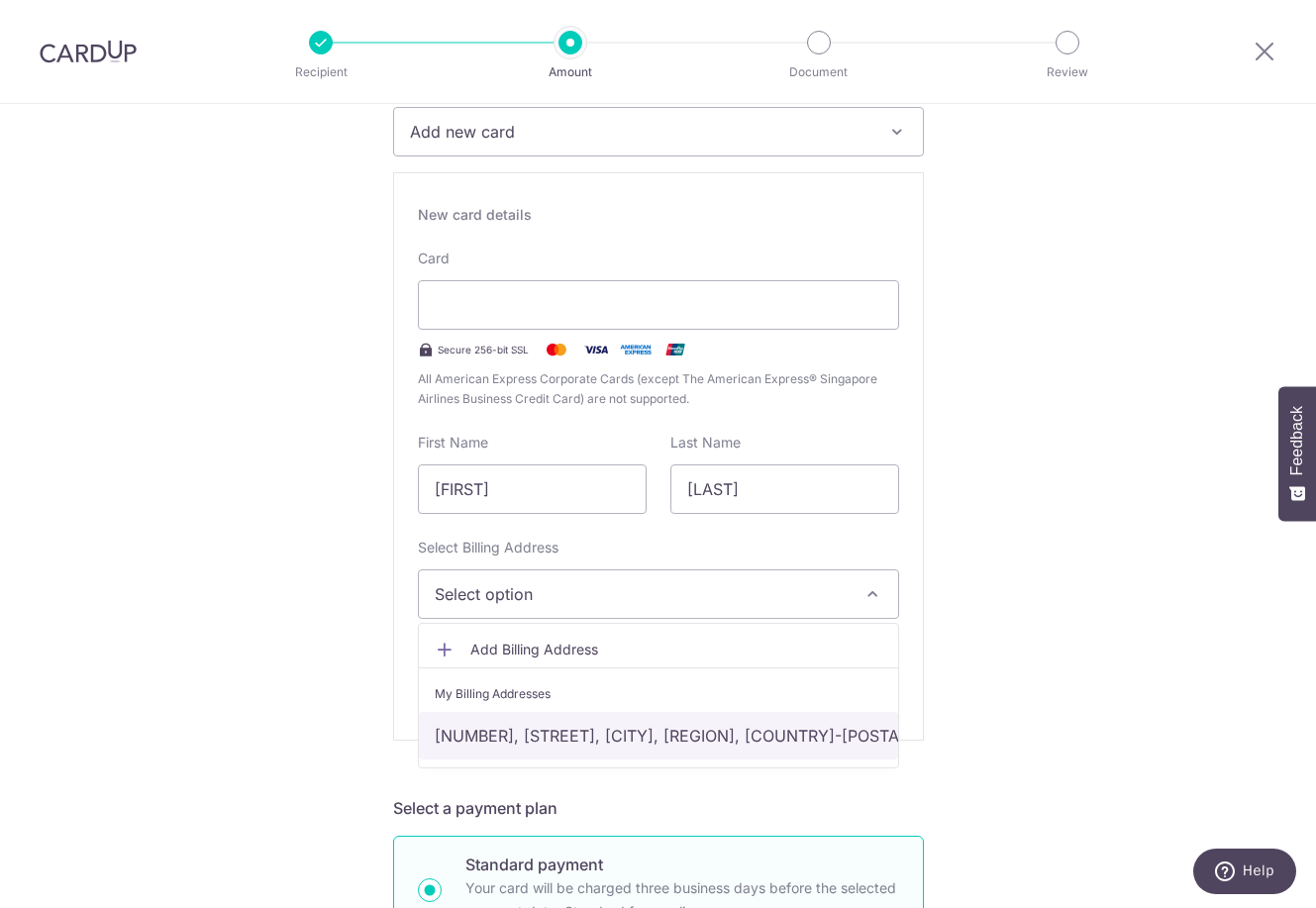 click on "[NUMBER], [STREET], [CITY], [REGION], [COUNTRY]-[POSTAL_CODE]" at bounding box center [658, 736] 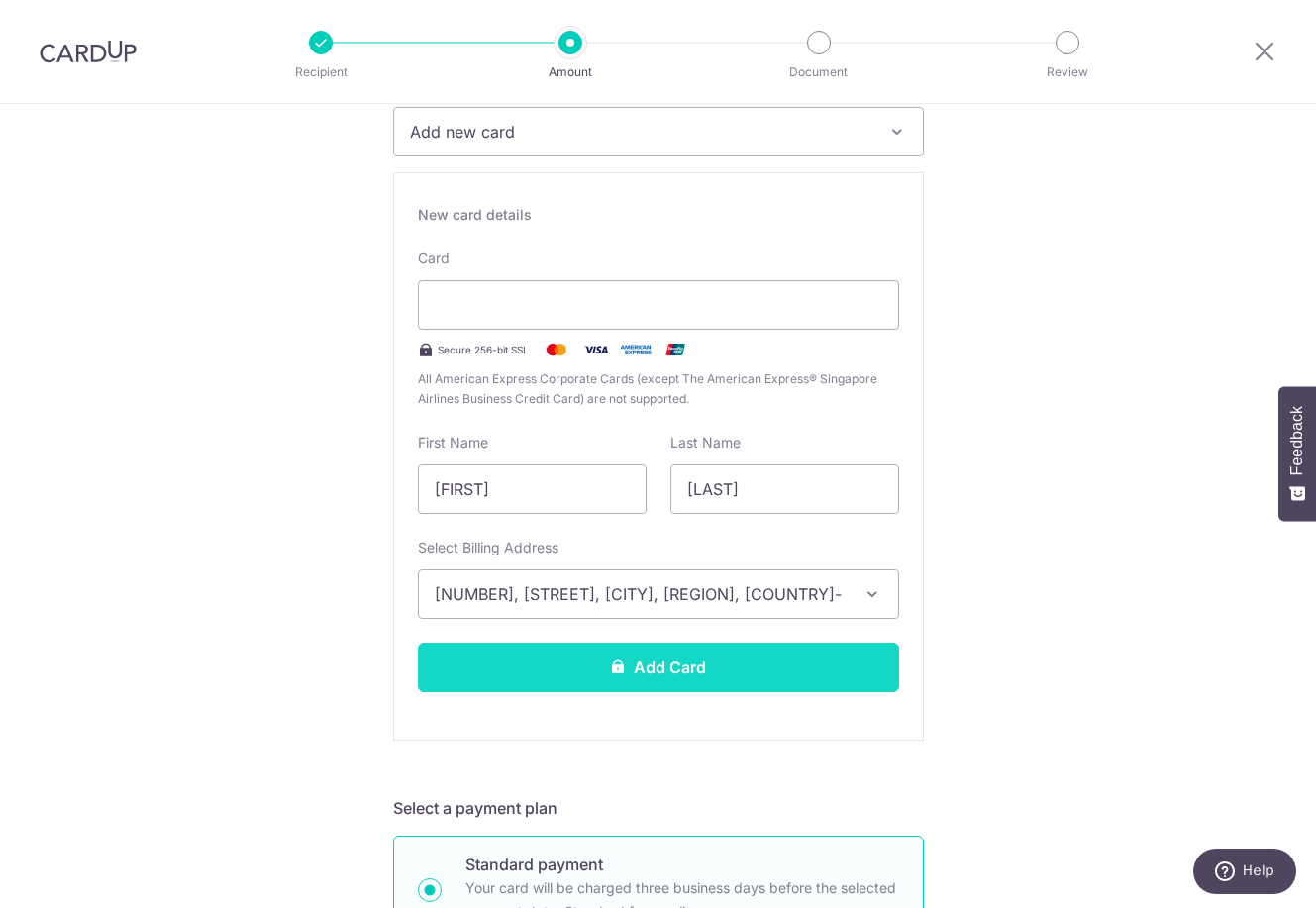 click on "Add Card" at bounding box center (658, 667) 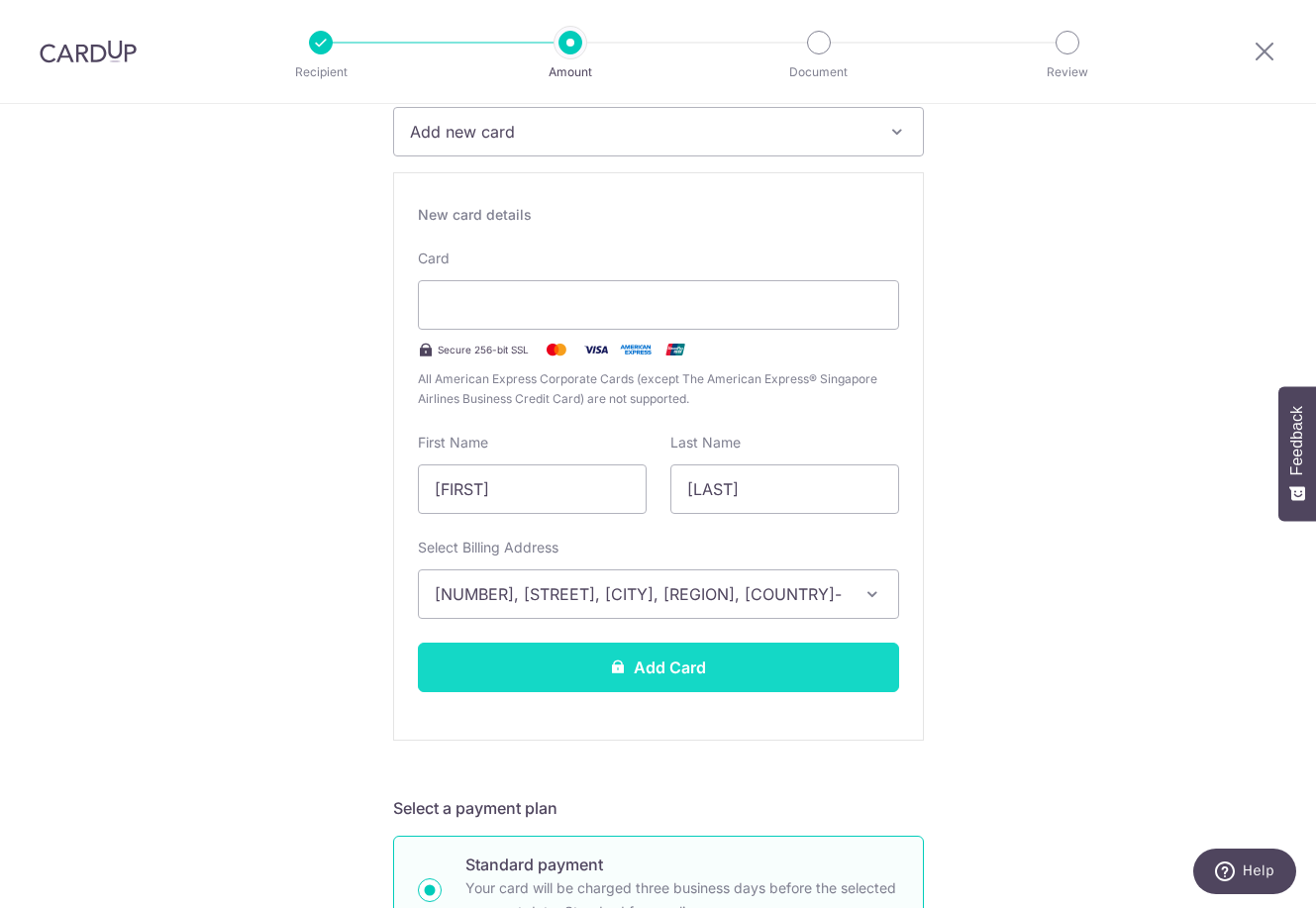 click on "Add Card" at bounding box center (658, 667) 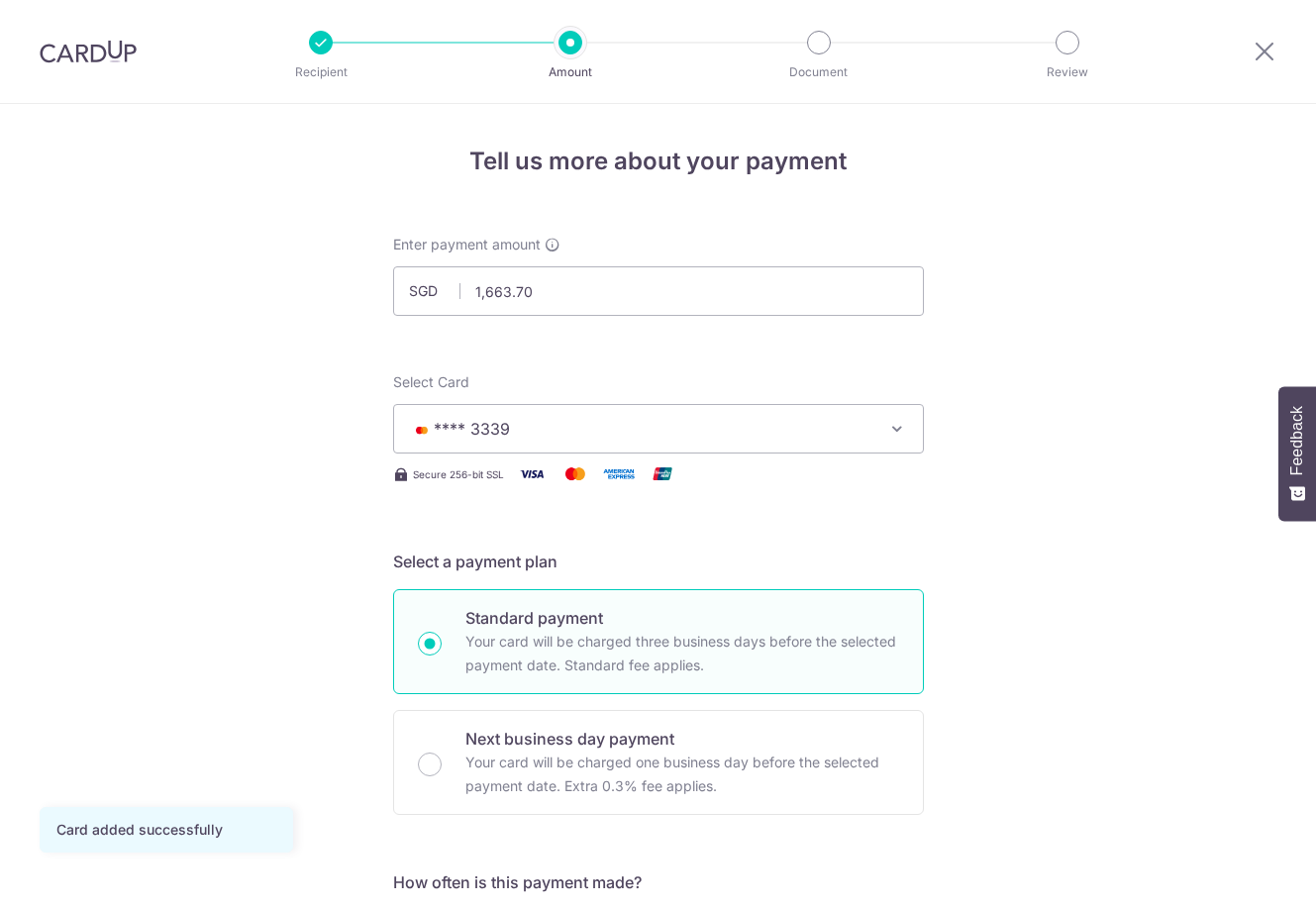 scroll, scrollTop: 0, scrollLeft: 0, axis: both 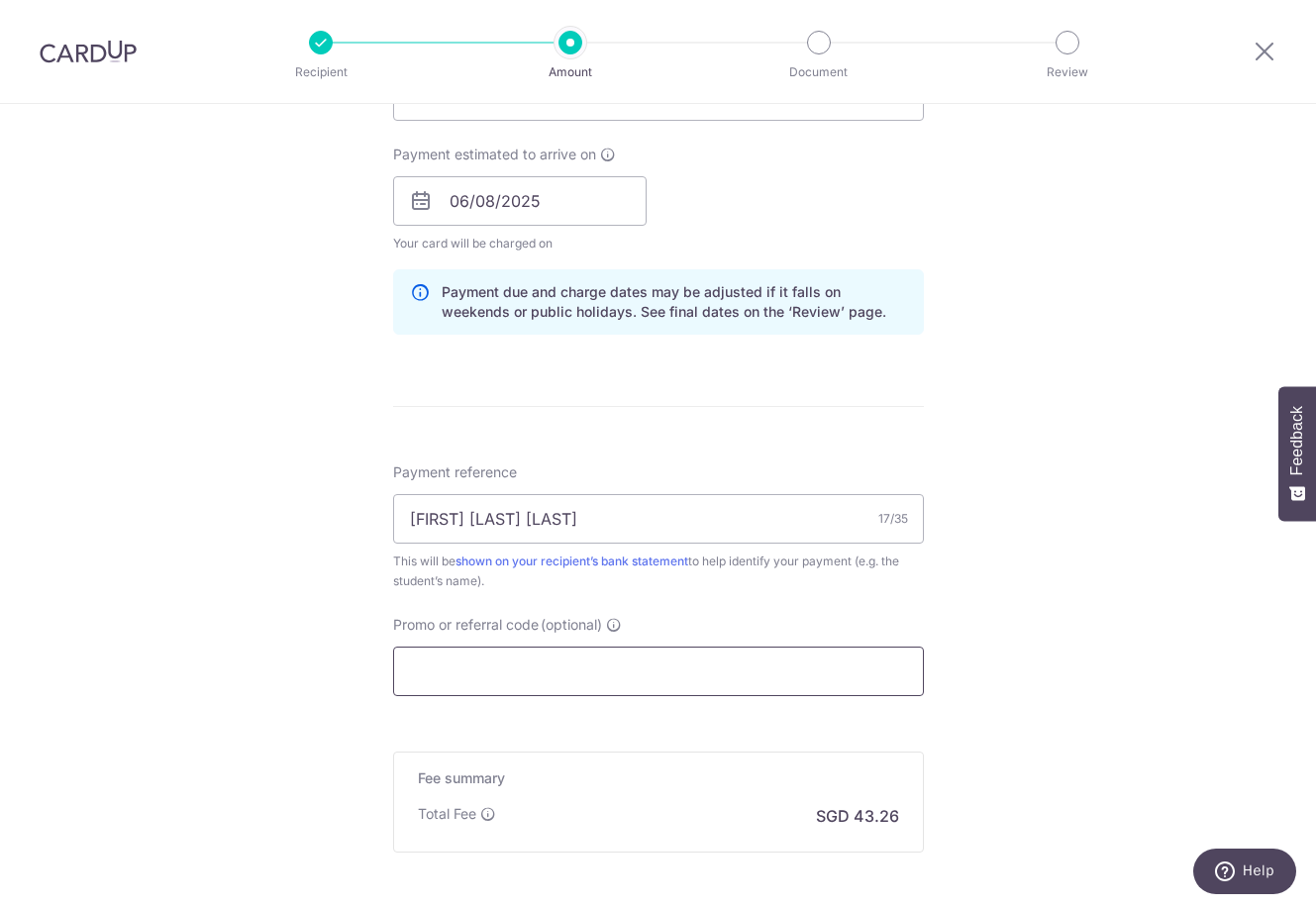 click on "Promo or referral code
(optional)" at bounding box center (658, 671) 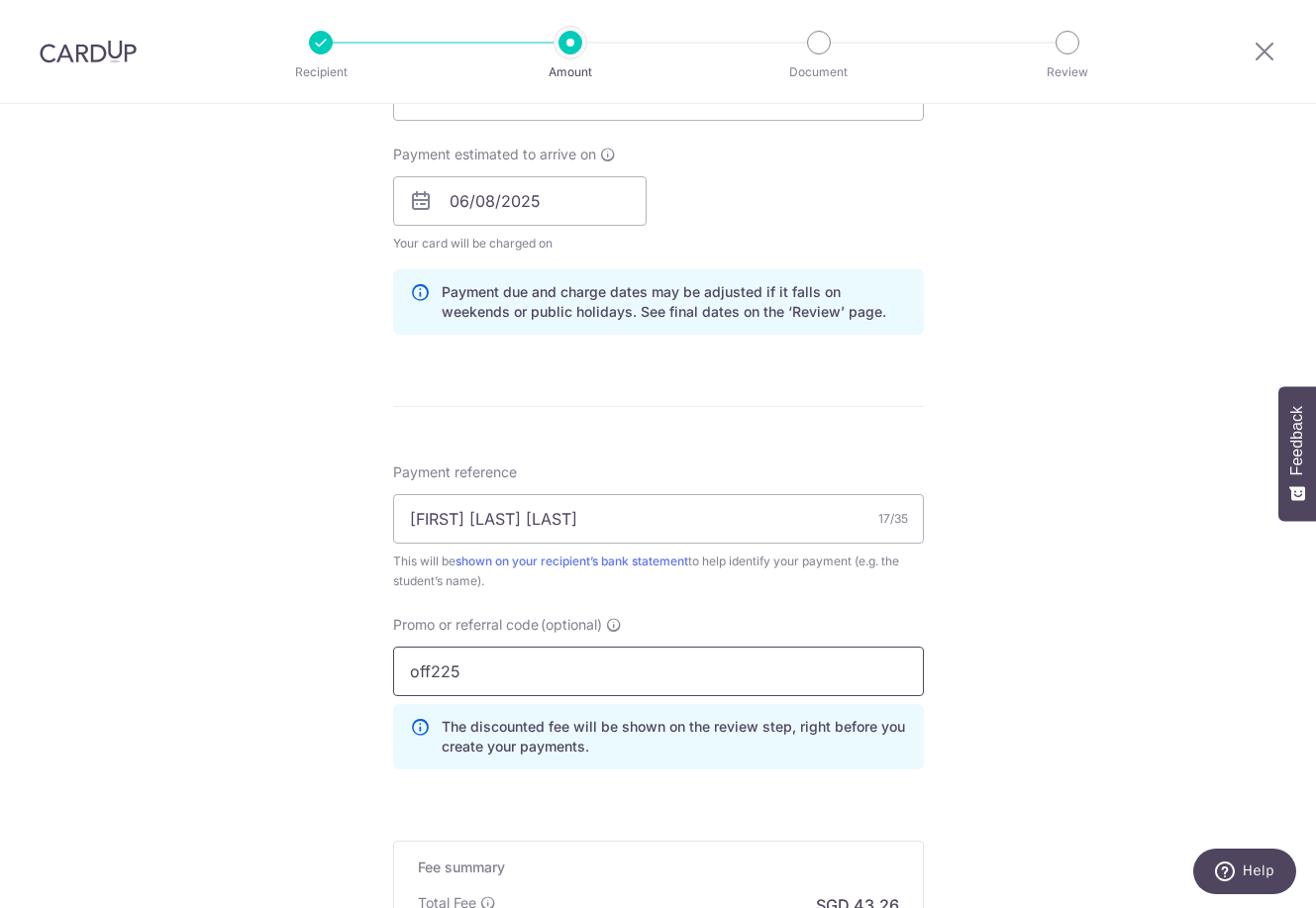 type on "off225" 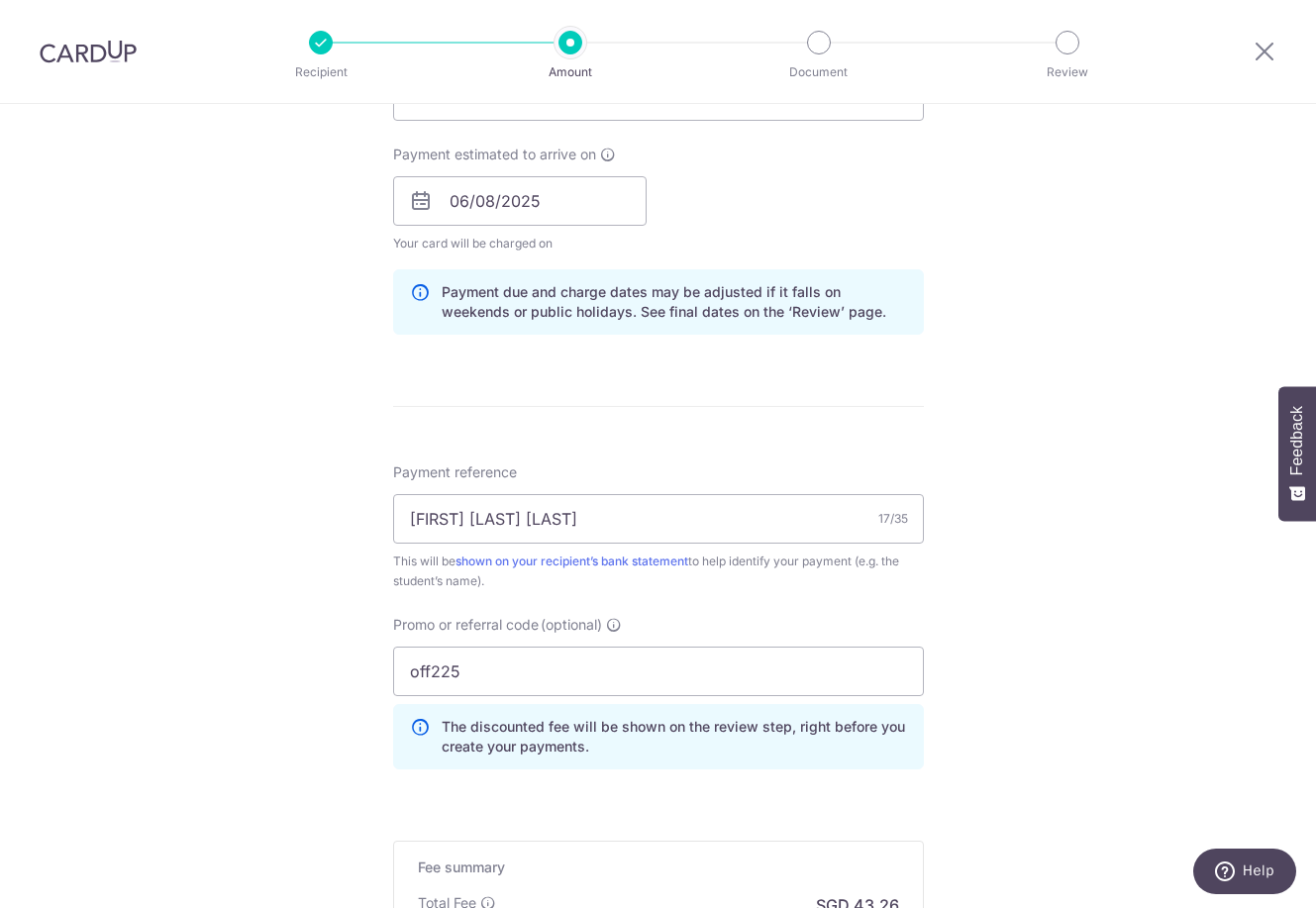 click on "Tell us more about your payment
Enter payment amount
SGD
1,663.70
1663.70
Card added successfully
Select Card
**** 3339
Add credit card
Your Cards
**** 9368
**** 6504
**** 9731
**** 3339
Secure 256-bit SSL
Text
New card details" at bounding box center (658, 214) 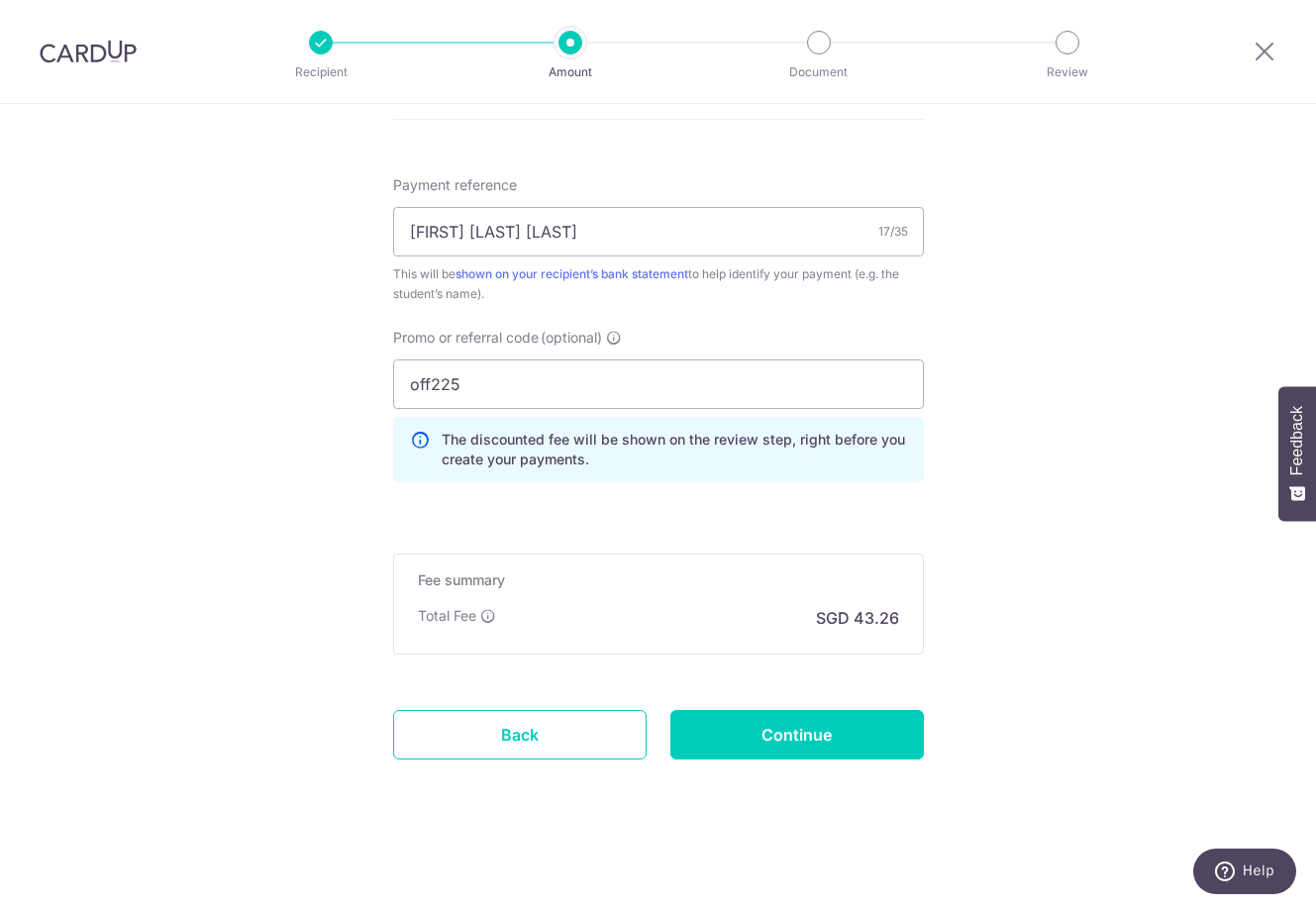 click on "Tell us more about your payment
Enter payment amount
SGD
1,663.70
1663.70
Card added successfully
Select Card
**** 3339
Add credit card
Your Cards
**** 9368
**** 6504
**** 9731
**** 3339
Secure 256-bit SSL
Text
New card details" at bounding box center (658, -73) 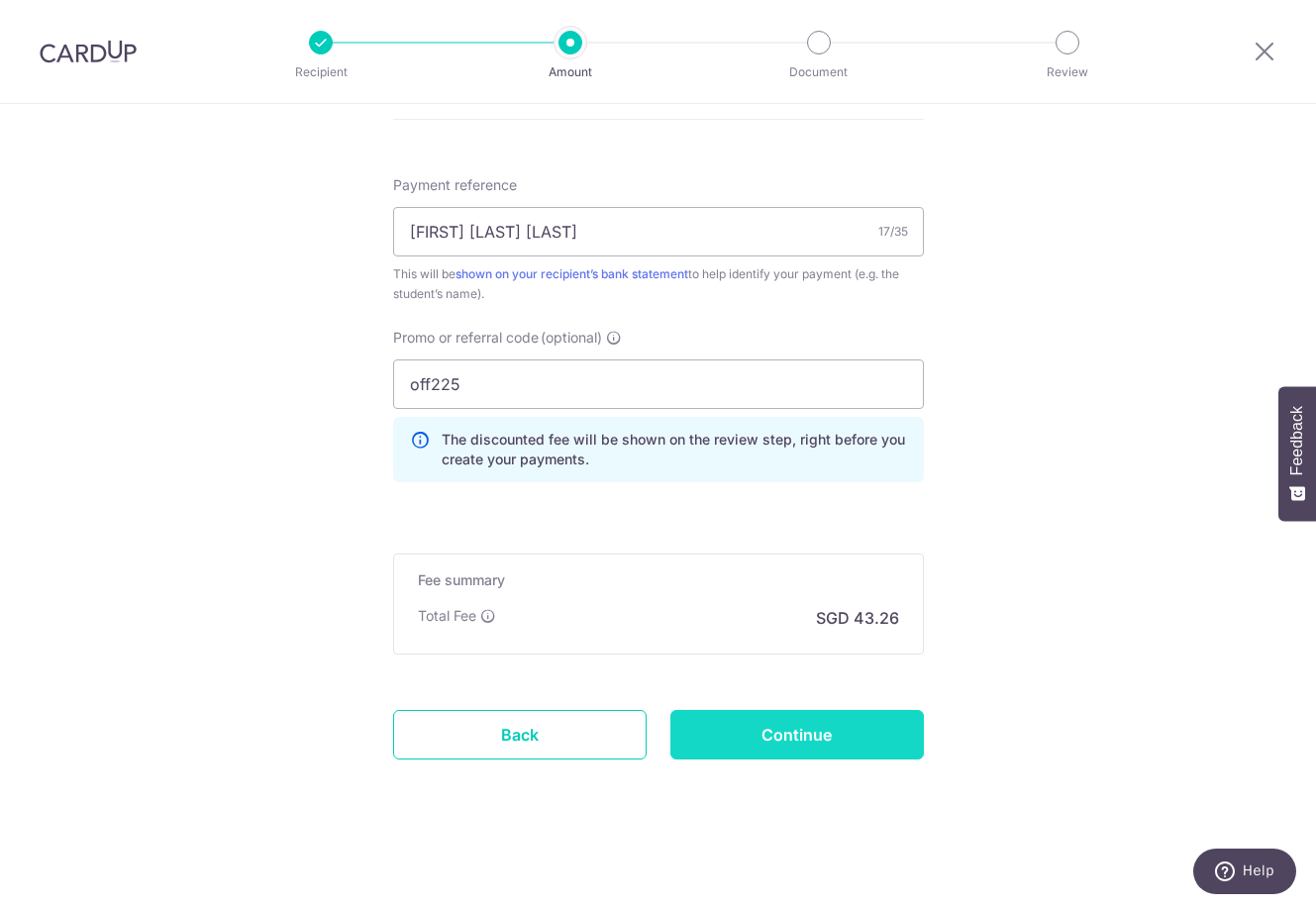 click on "Continue" at bounding box center (797, 735) 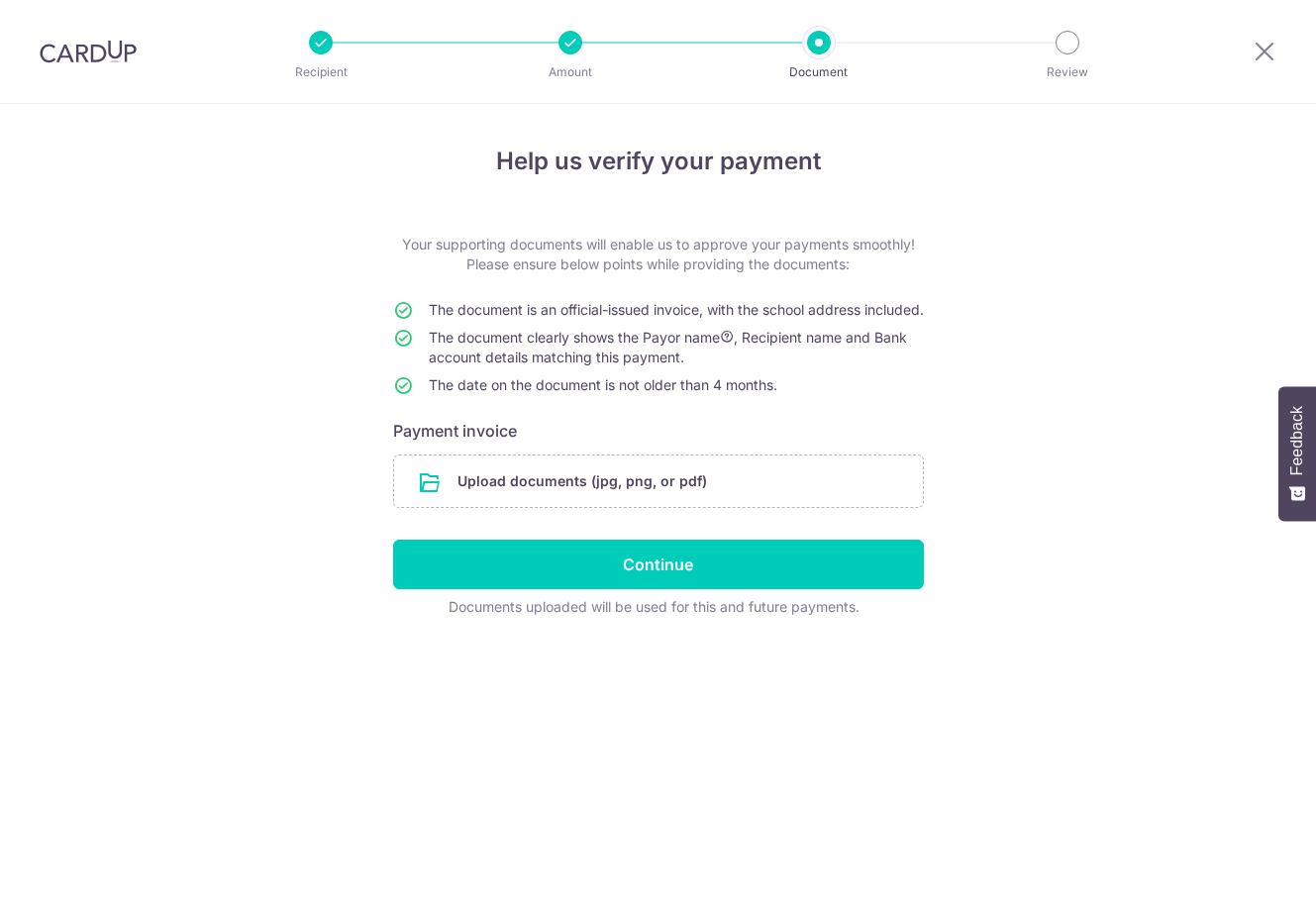 scroll, scrollTop: 0, scrollLeft: 0, axis: both 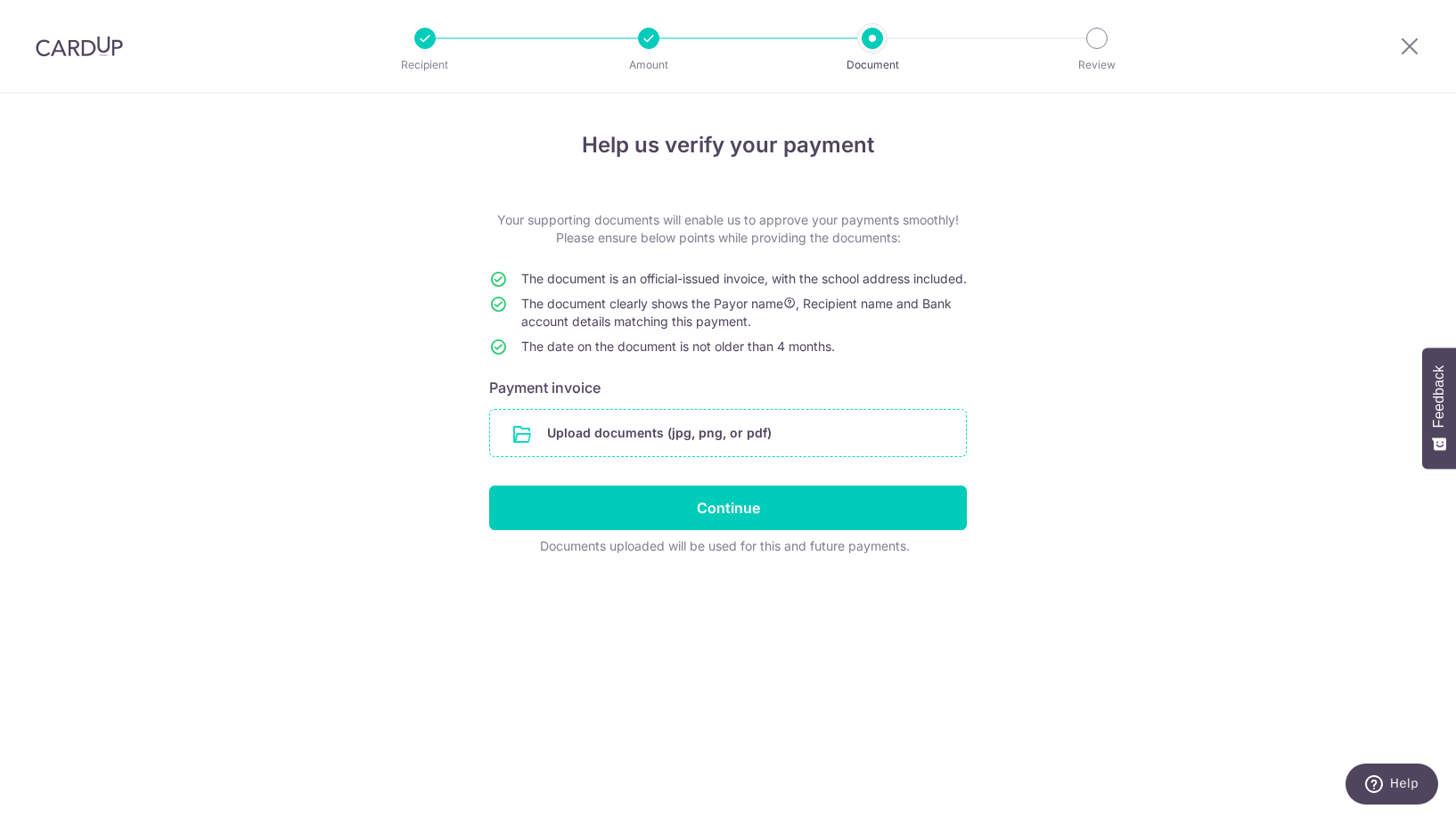 click at bounding box center (728, 433) 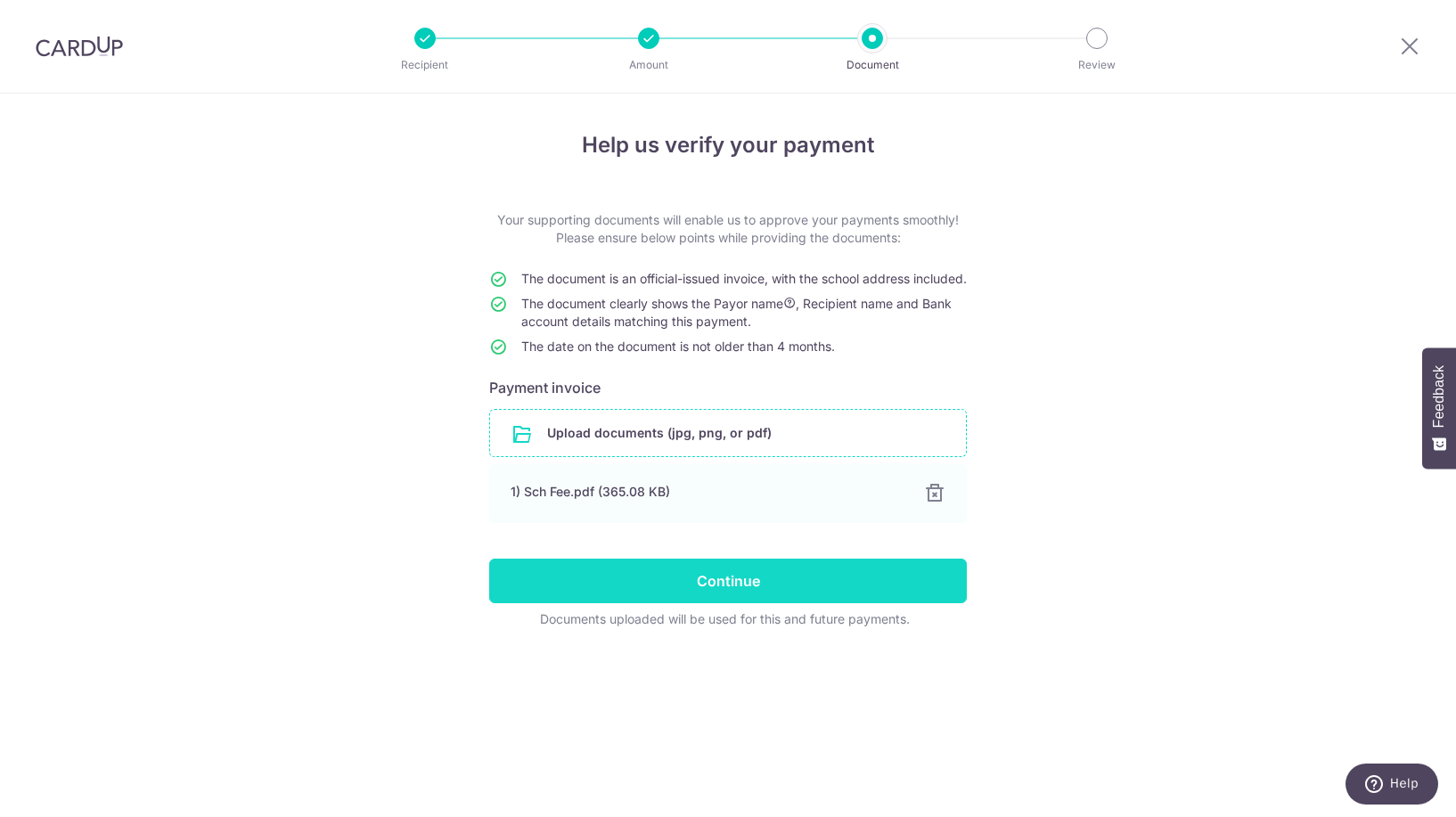 click on "Continue" at bounding box center (728, 581) 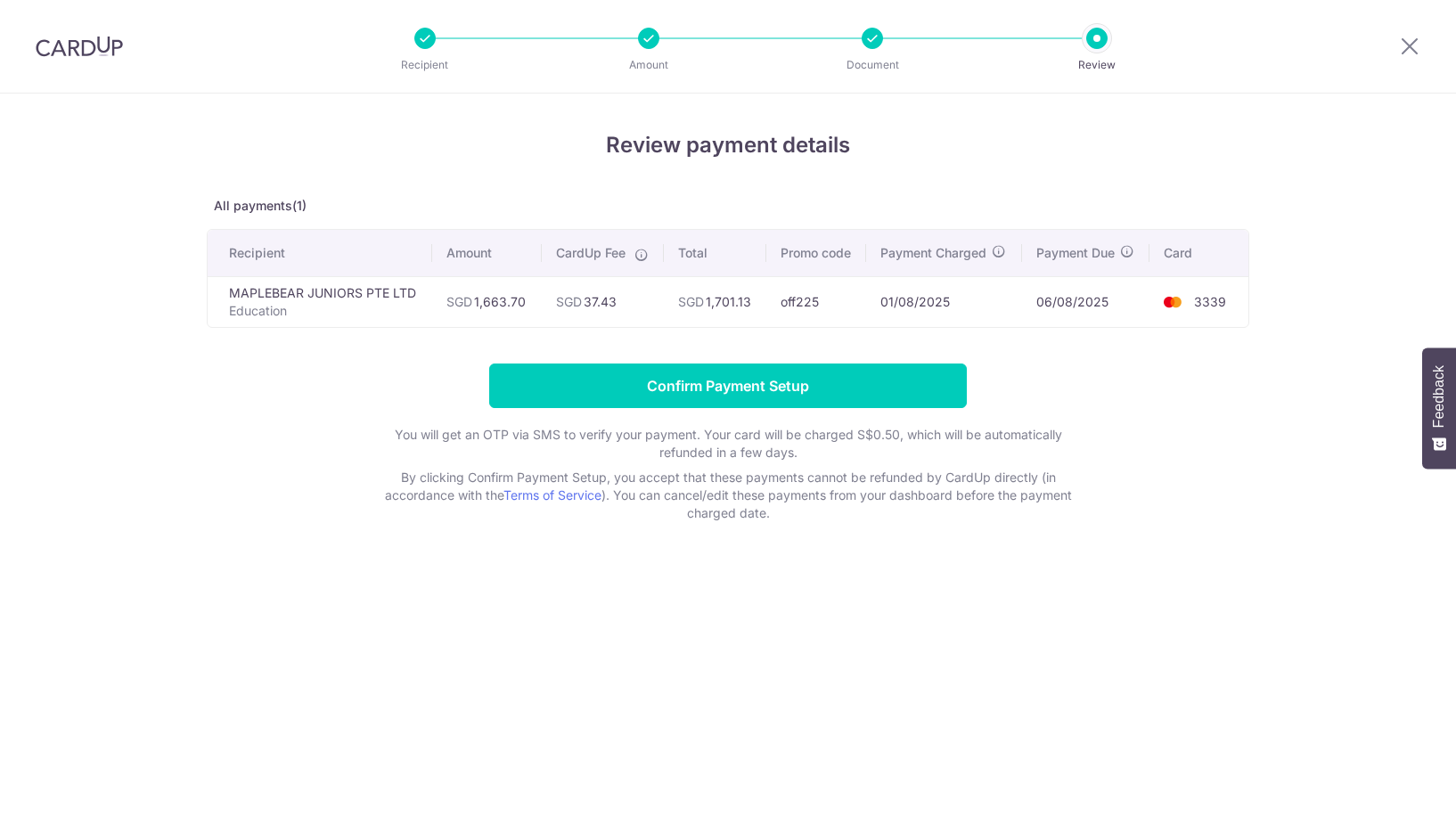 scroll, scrollTop: 0, scrollLeft: 0, axis: both 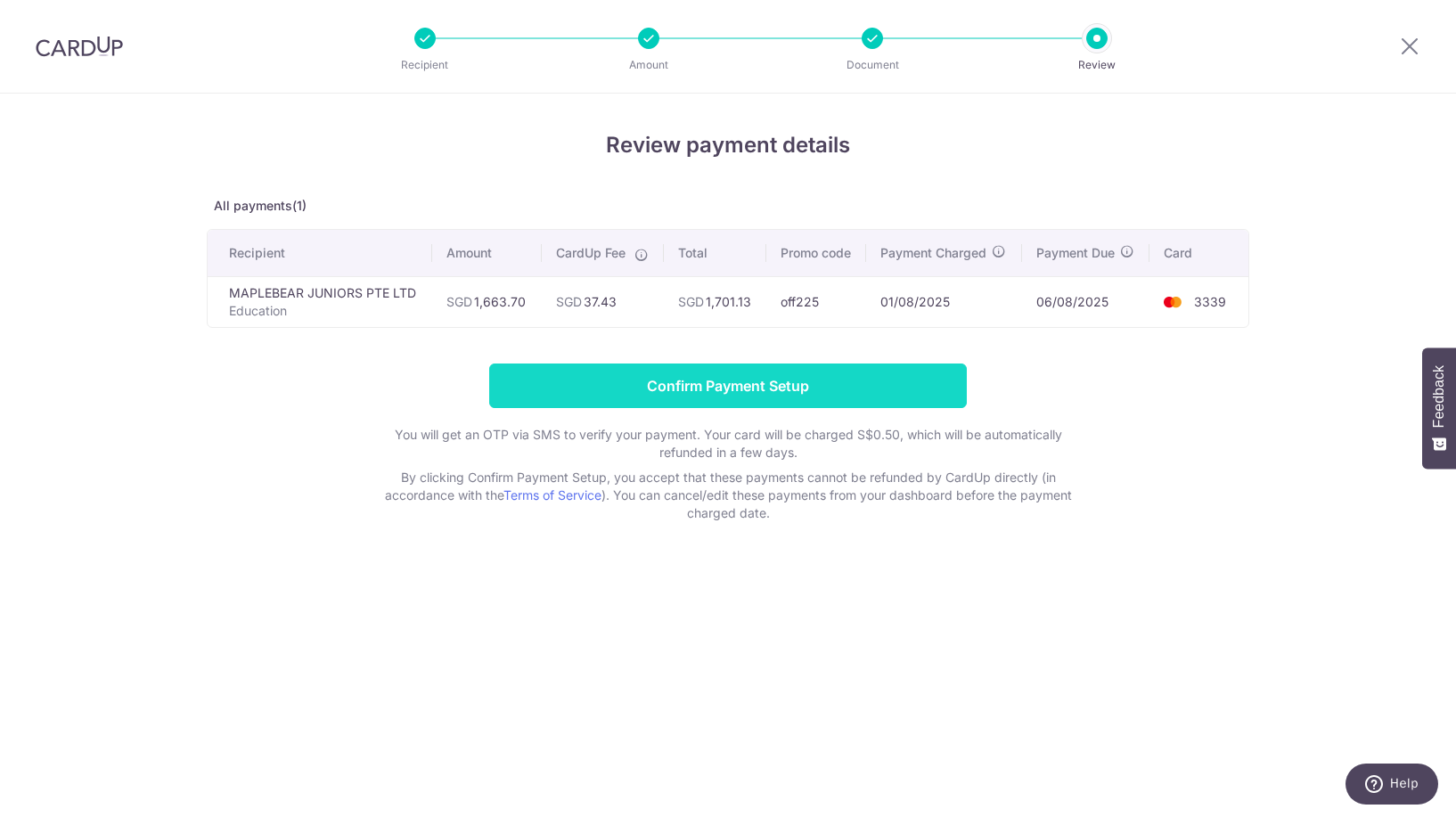 click on "Confirm Payment Setup" at bounding box center (728, 386) 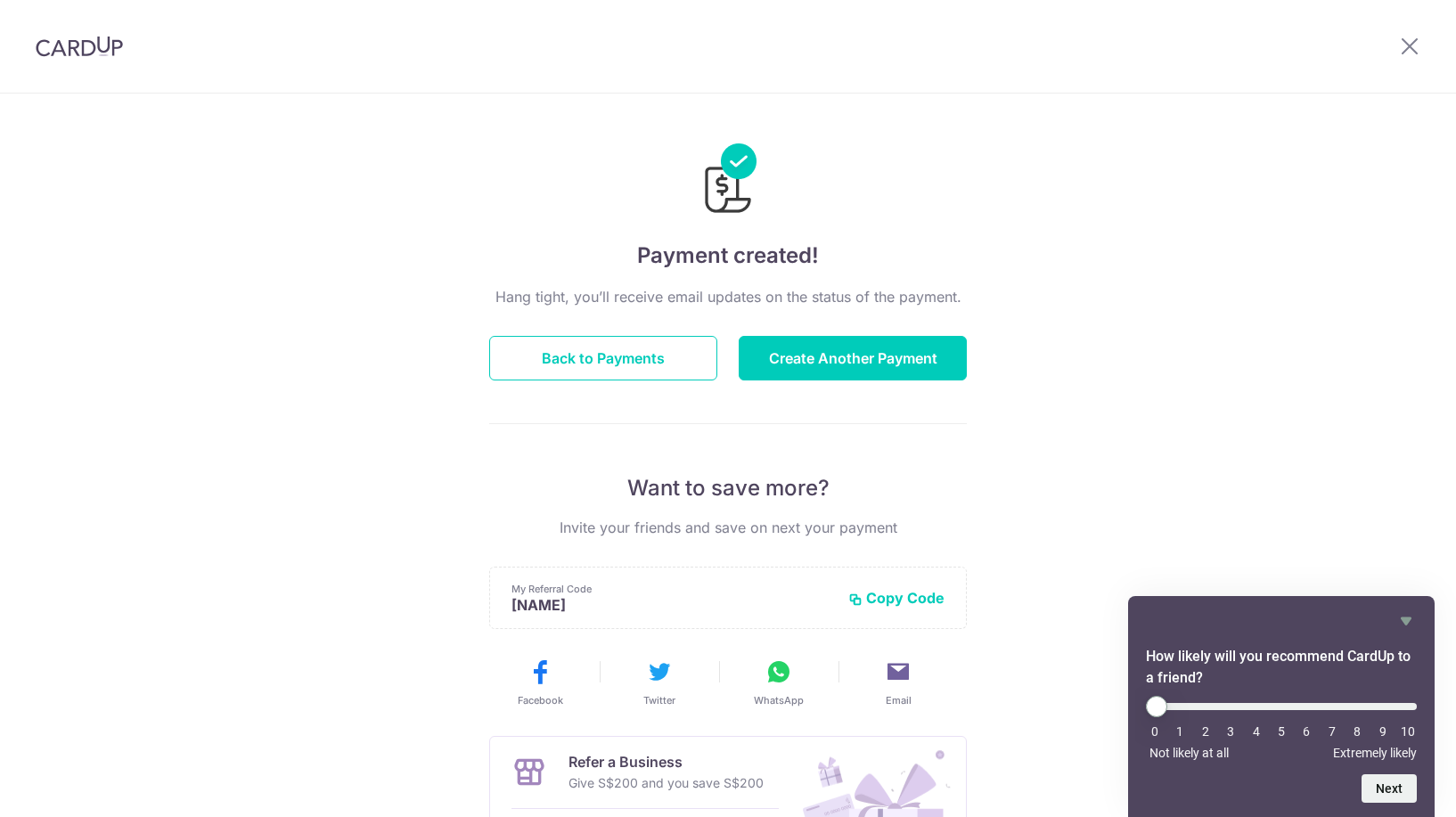 scroll, scrollTop: 0, scrollLeft: 0, axis: both 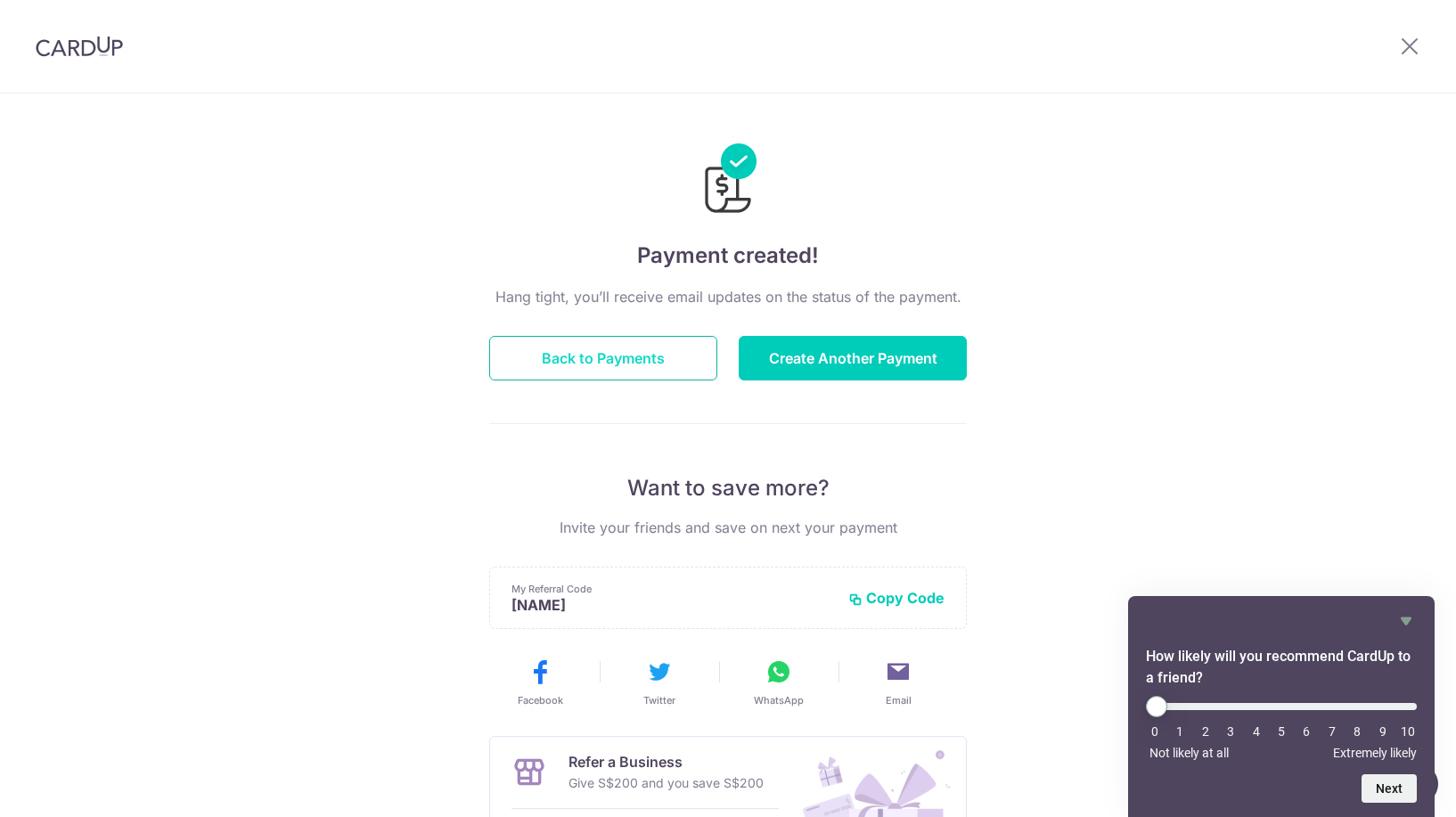 click on "Back to Payments" at bounding box center [603, 358] 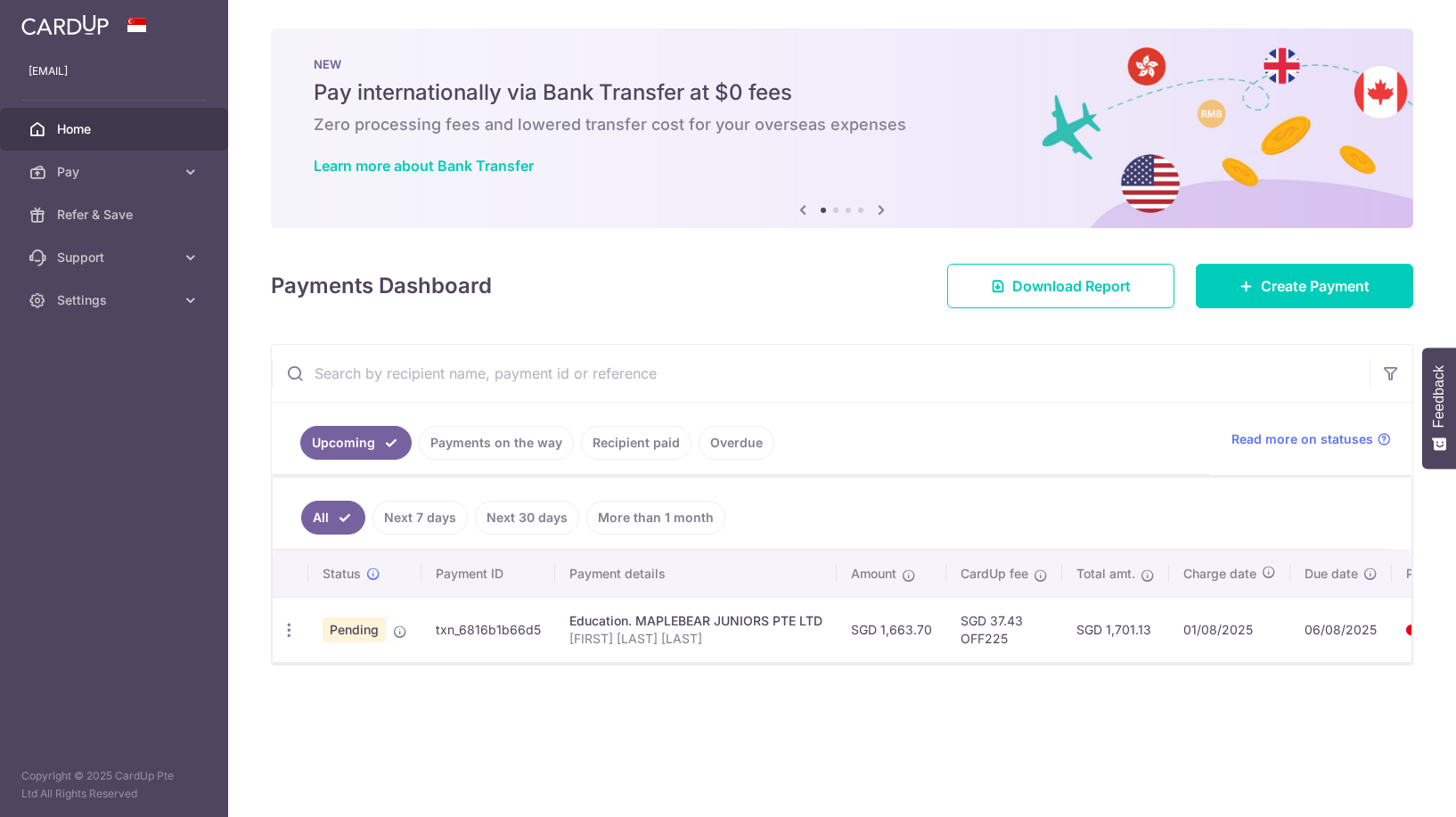 scroll, scrollTop: 0, scrollLeft: 0, axis: both 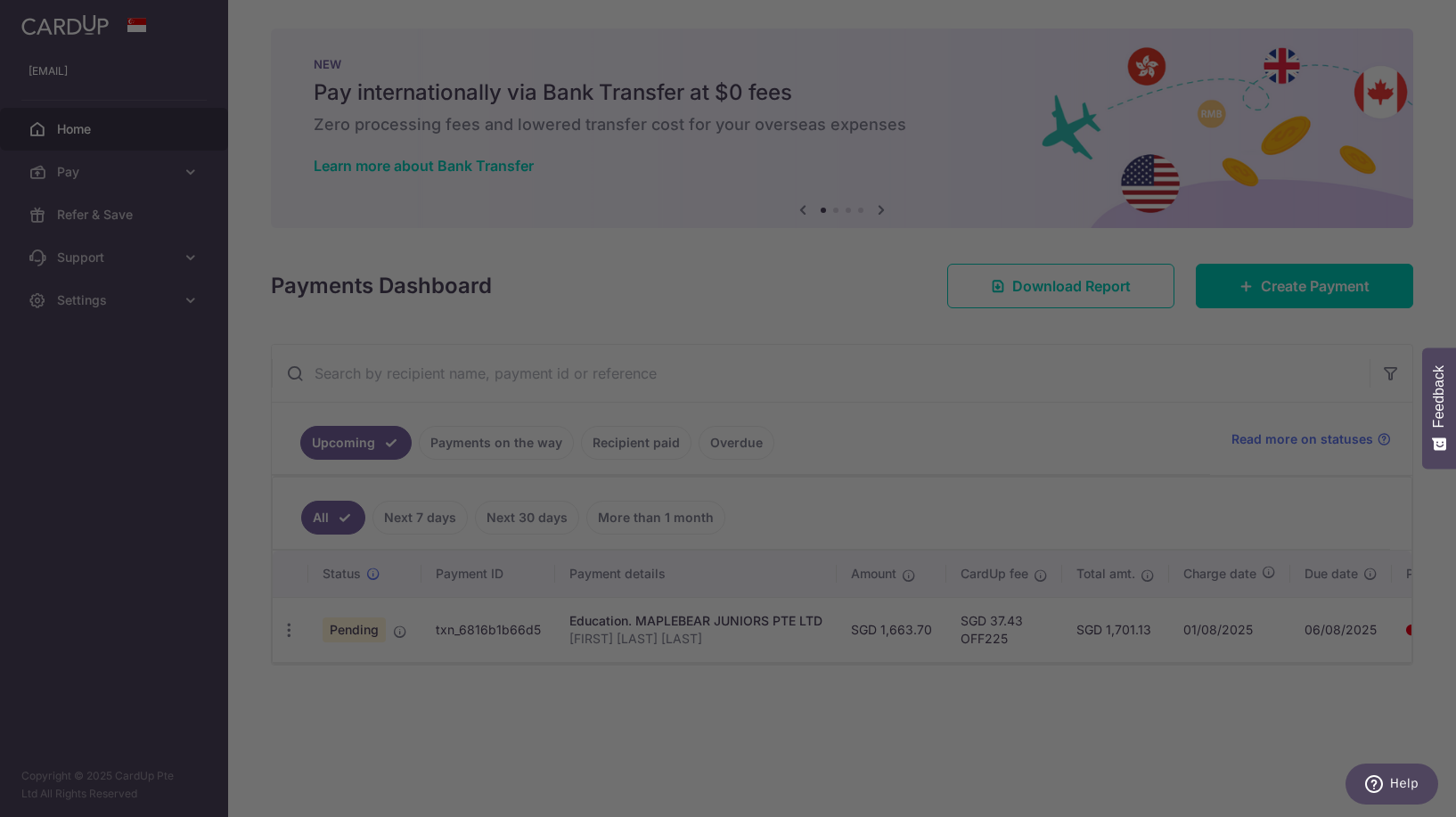 click at bounding box center (735, 413) 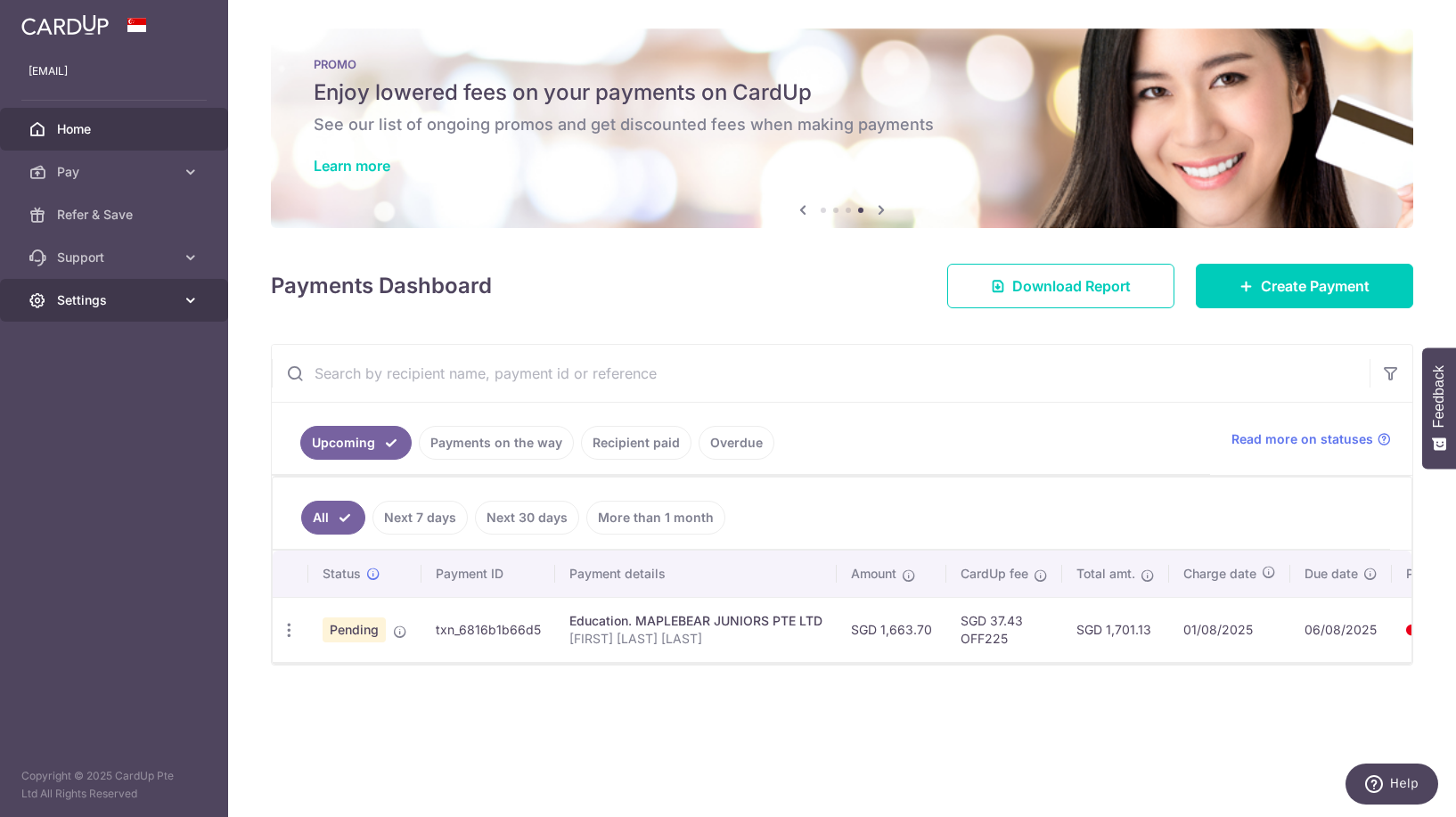 click at bounding box center (191, 300) 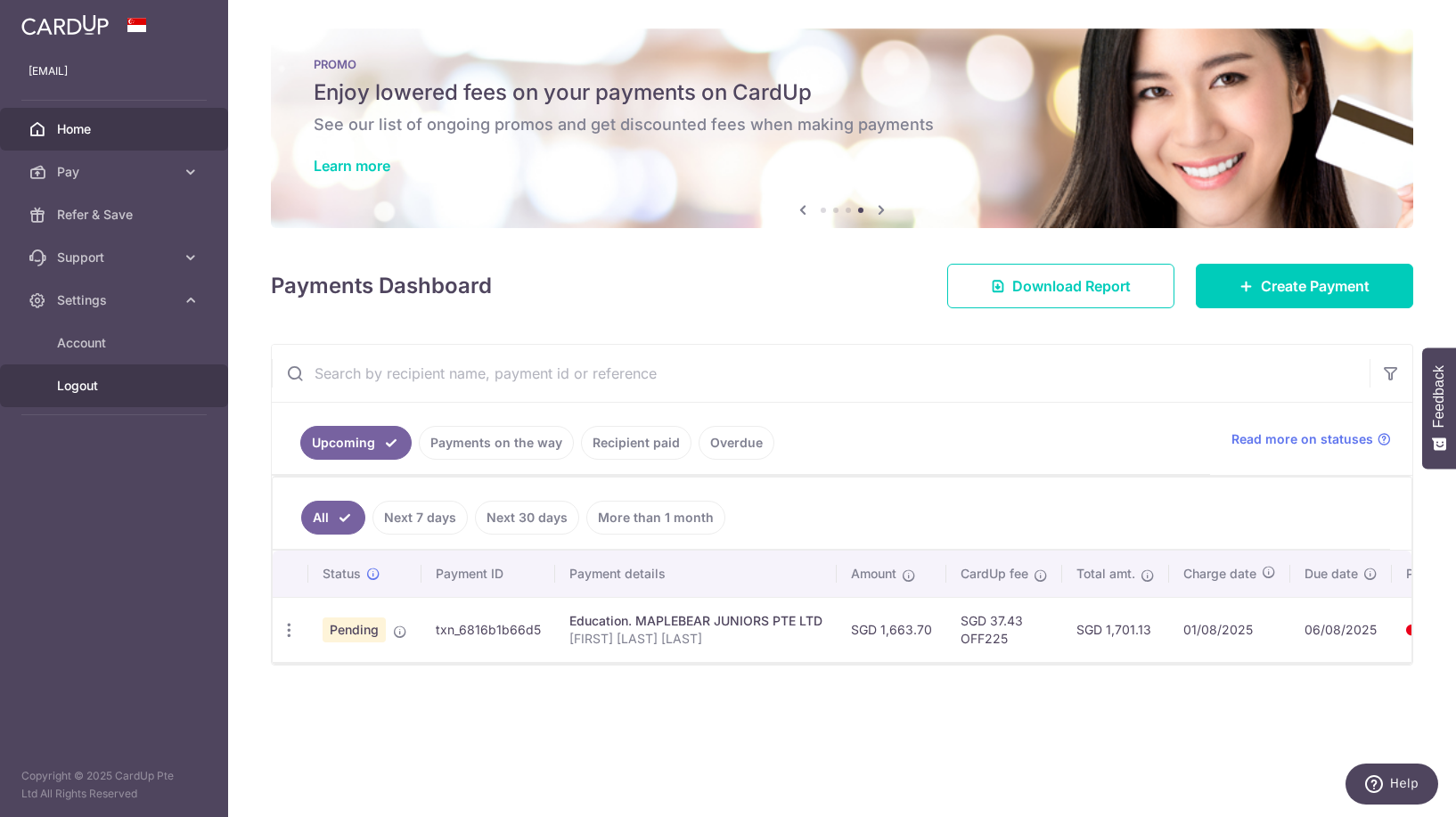 click on "Logout" at bounding box center [116, 386] 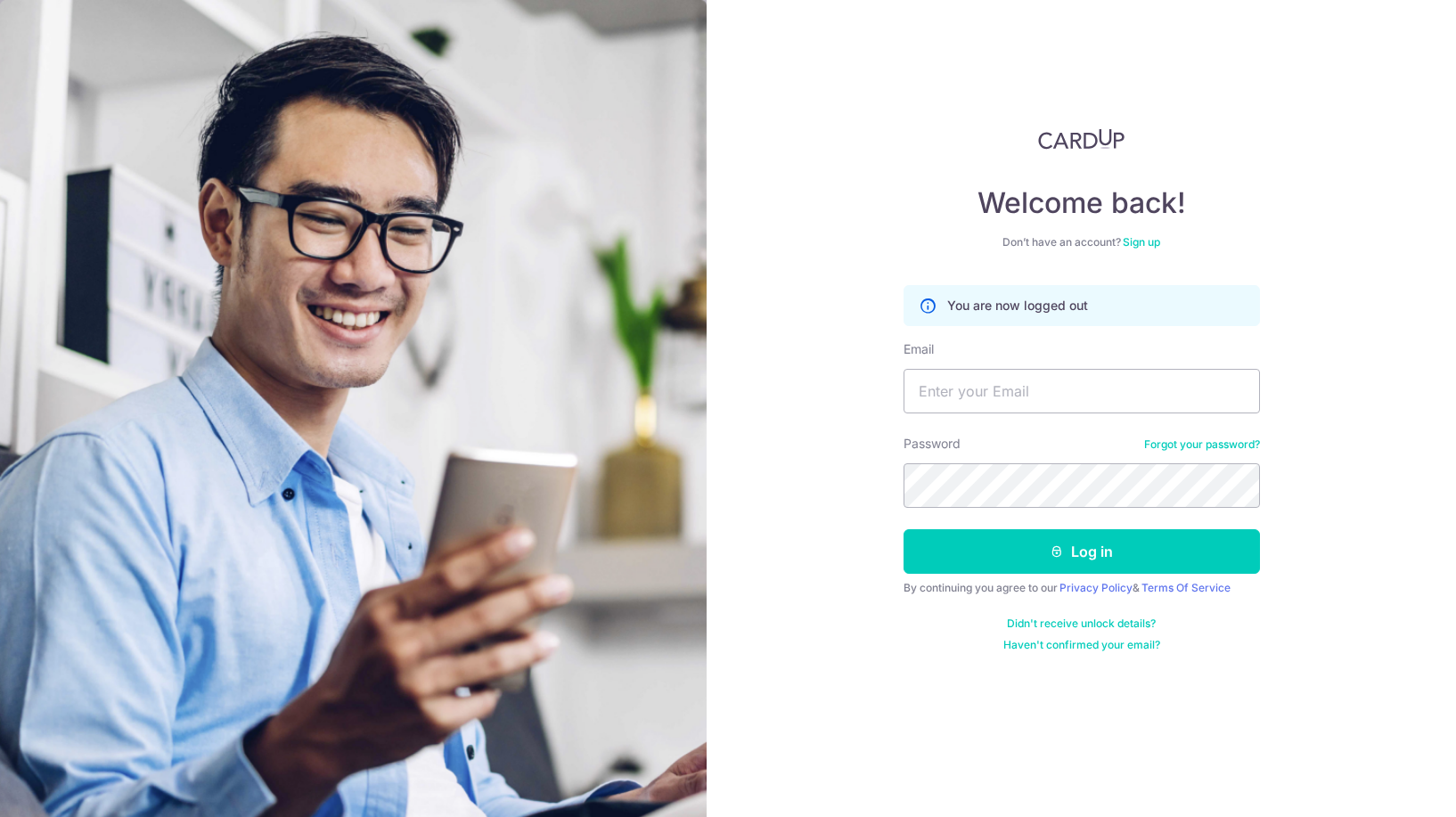 scroll, scrollTop: 0, scrollLeft: 0, axis: both 